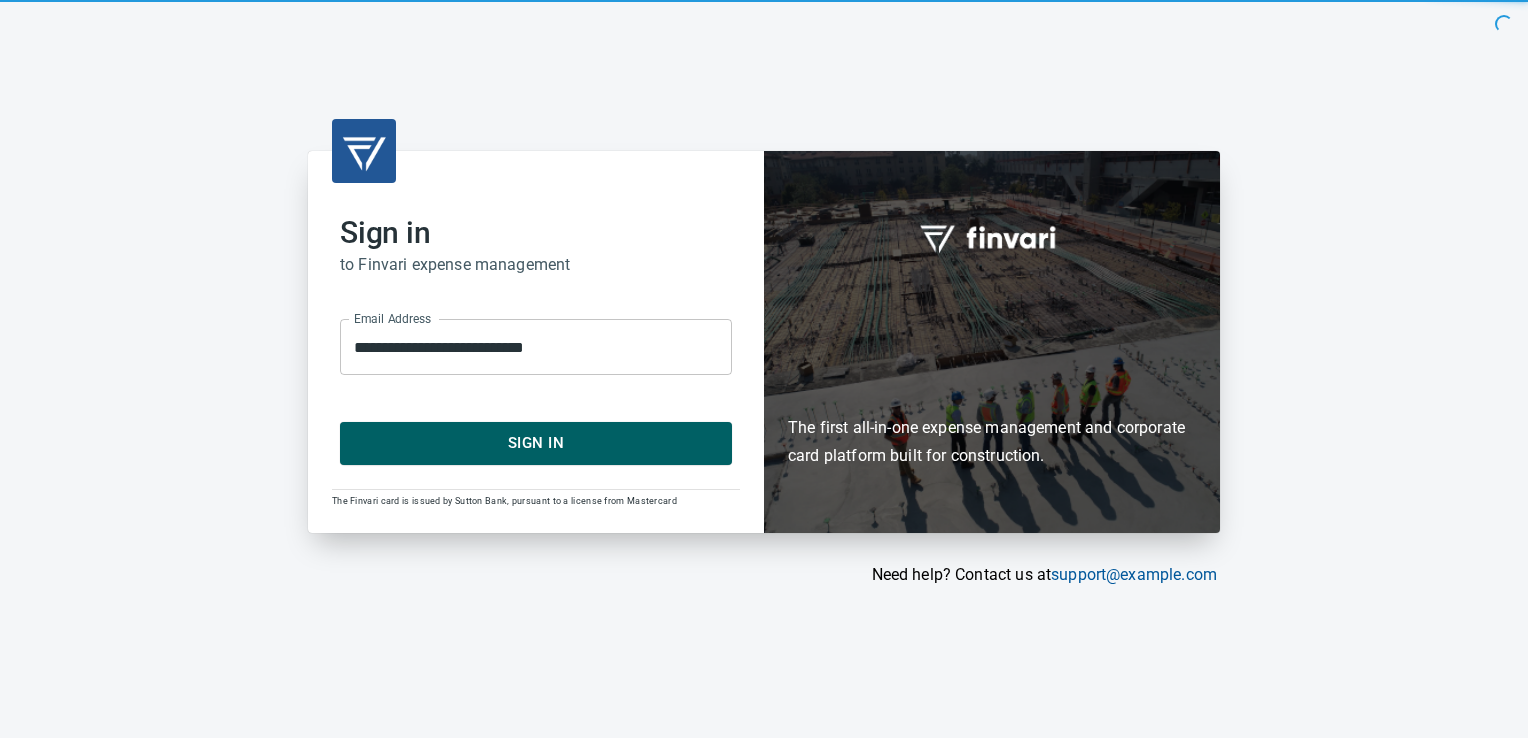 scroll, scrollTop: 0, scrollLeft: 0, axis: both 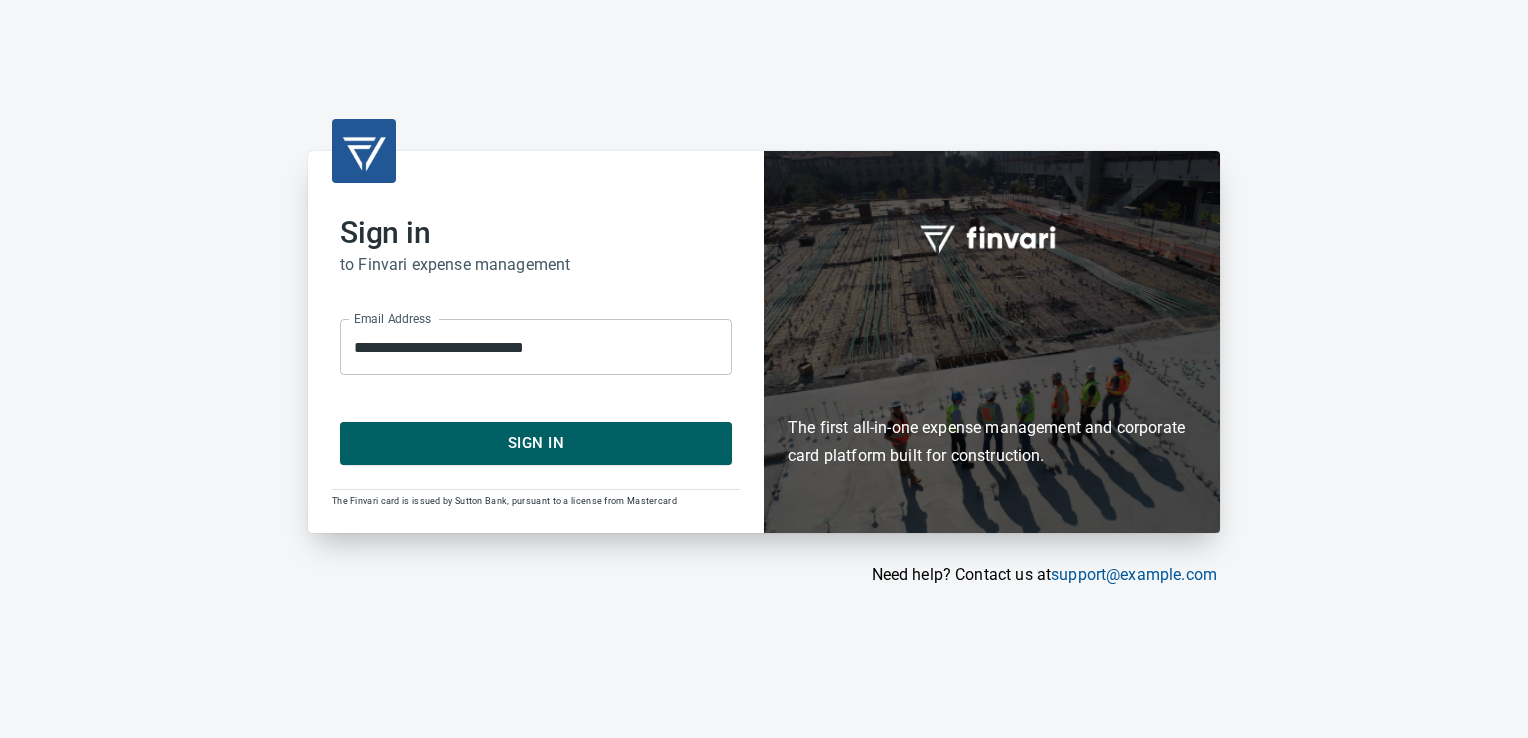 click on "Sign In" at bounding box center (536, 443) 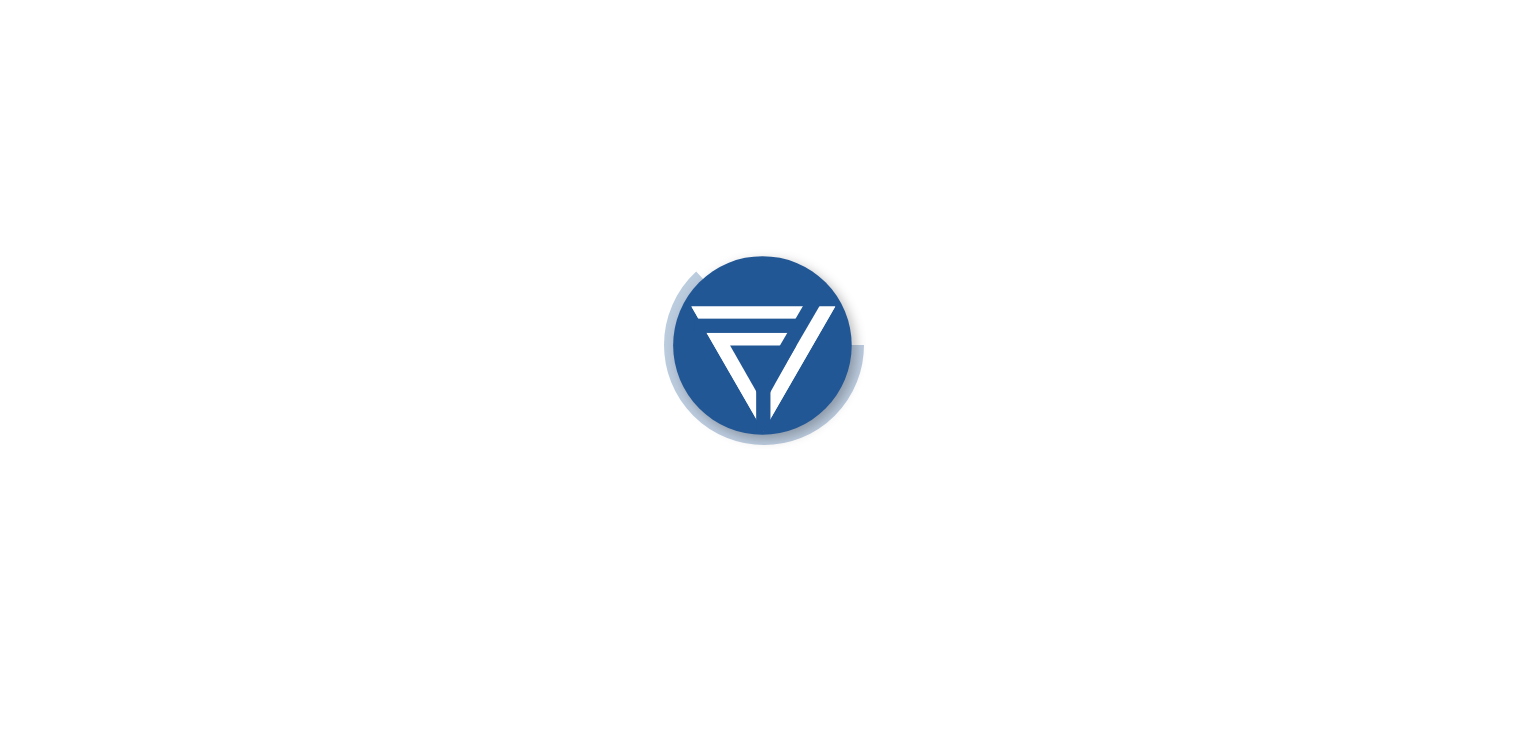 scroll, scrollTop: 0, scrollLeft: 0, axis: both 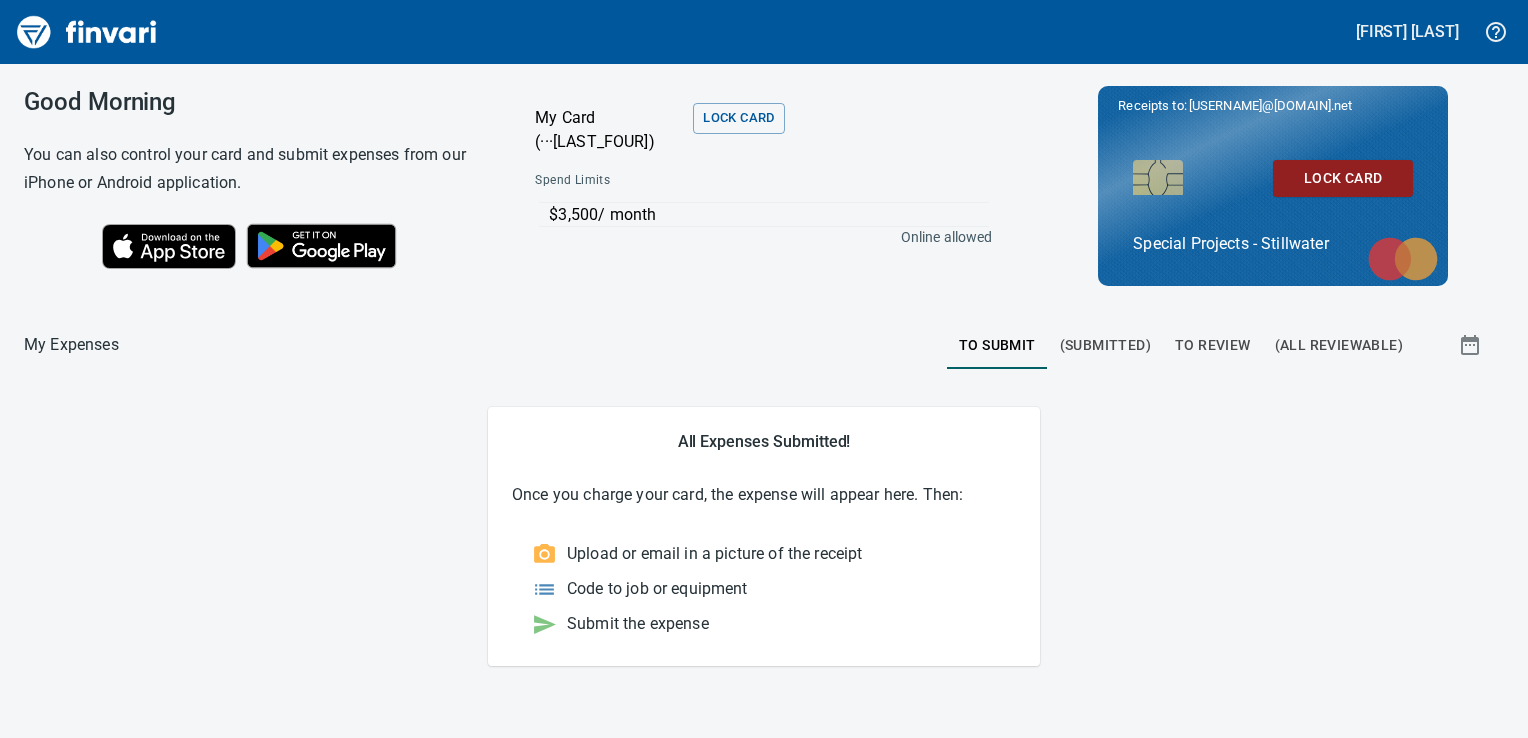 click on "To Review" at bounding box center [1213, 345] 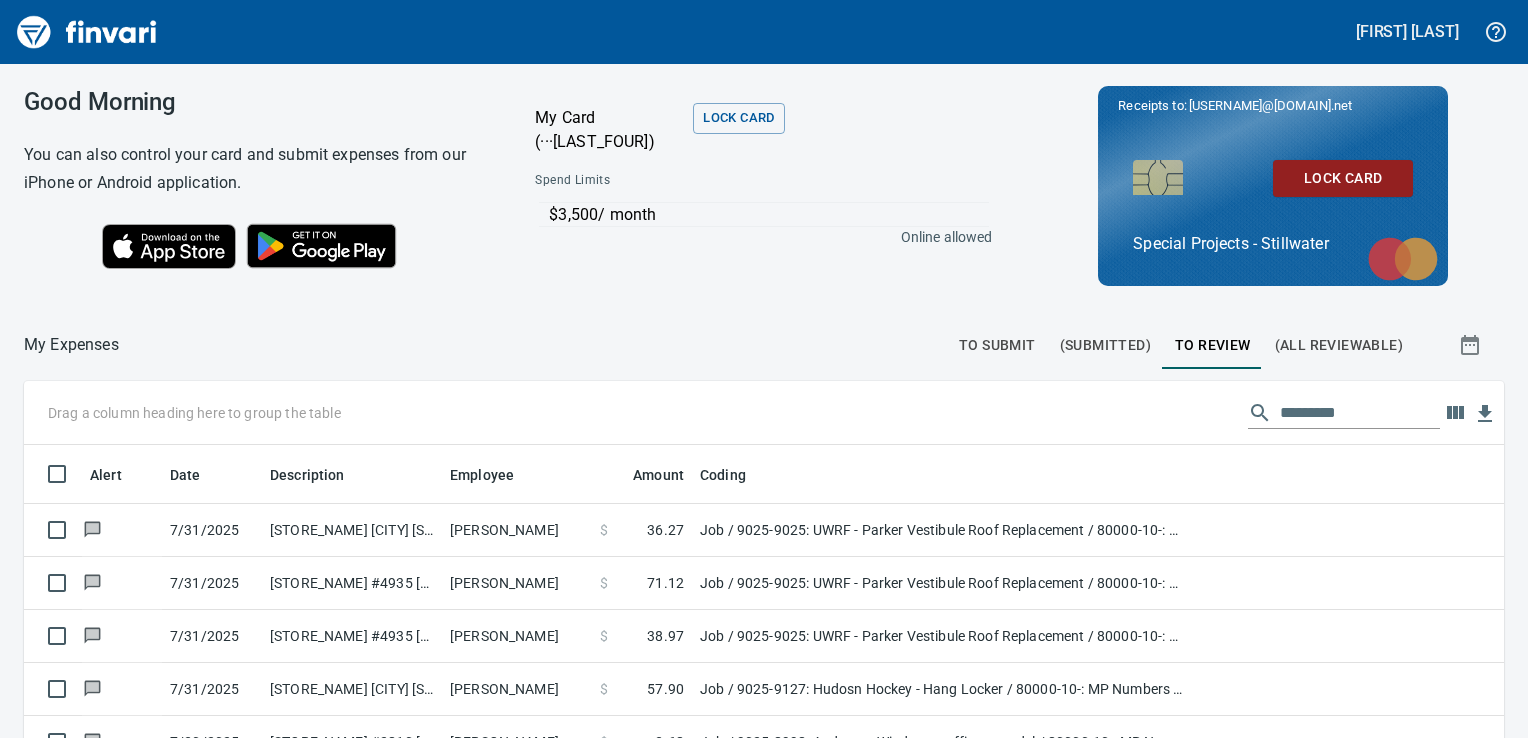 scroll, scrollTop: 2, scrollLeft: 2, axis: both 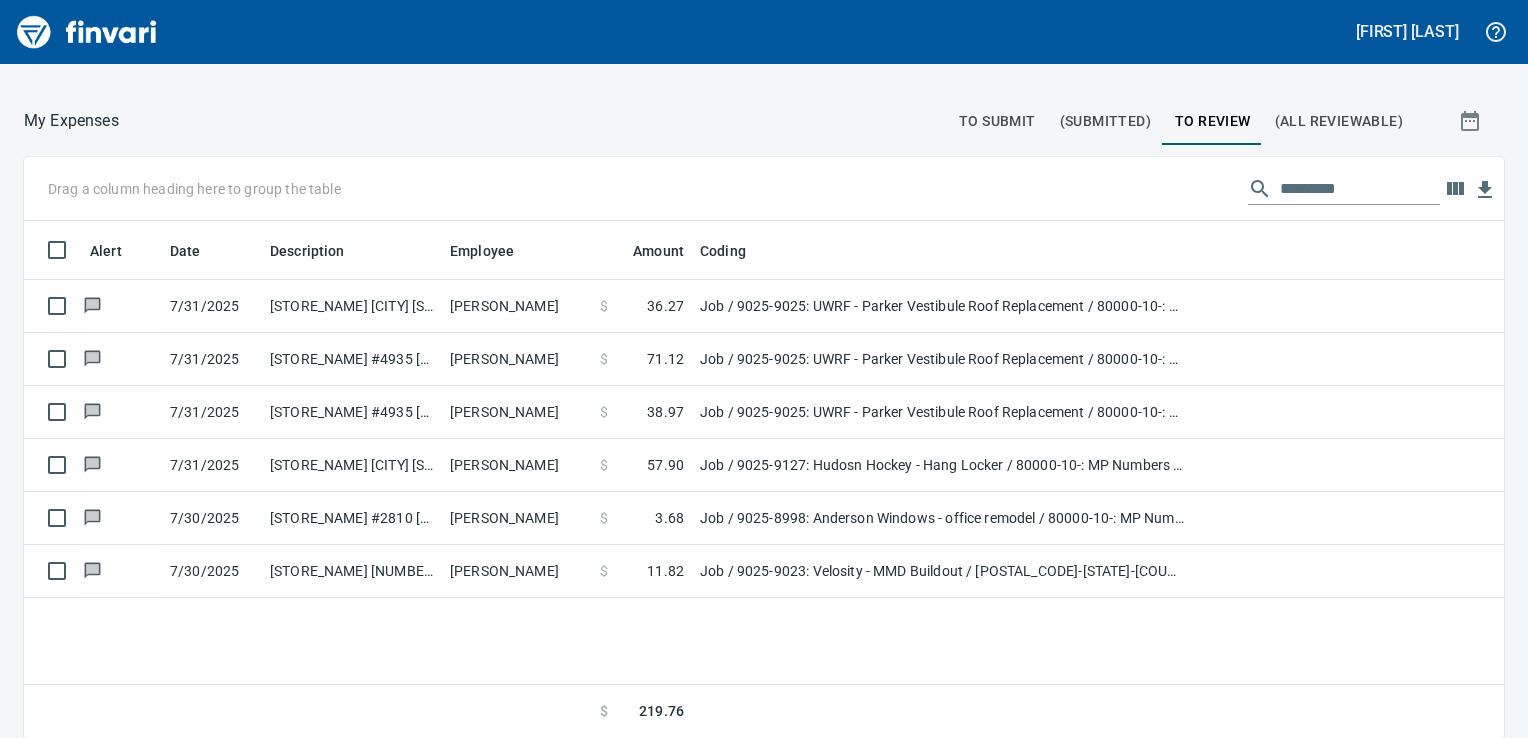 click on "Alert Date Description Employee Amount Coding 7/[DAY]/[YEAR] [STORE_NAME] [CITY] [STATE]      [CITY]        [STATE] [PERSON_NAME] $ [AMOUNT] Job / 9025-9025: UWRF - Parker Vestibule Roof Replacement / 80000-10-: MP Numbers / 2: Material 7/[DAY]/[YEAR] [STORE_NAME] #4935   [CITY]        [STATE] [PERSON_NAME] $ [AMOUNT] Job / 9025-9025: UWRF - Parker Vestibule Roof Replacement / 80000-10-: MP Numbers / 2: Material 7/[DAY]/[YEAR] [STORE_NAME] #4935   [CITY]        [STATE] [PERSON_NAME] $ [AMOUNT] Job / 9025-9025: UWRF - Parker Vestibule Roof Replacement / 80000-10-: MP Numbers / 2: Material 7/[DAY]/[YEAR] [STORE_NAME] [CITY] [STATE]      [CITY]        [STATE] [PERSON_NAME] $ [AMOUNT] Job / 9025-9127: Hudosn Hockey - Hang Locker / 80000-10-: MP Numbers / 2: Material 7/[DAY]/[YEAR] [STORE_NAME] #2810   [CITY]      [STATE] [PERSON_NAME] $ [AMOUNT] Job / 9025-8998: Anderson Windows -  office remodel / 80000-10-: MP Numbers / 2: Material 7/[DAY]/[YEAR] [STORE_NAME] [NUMBER]           [CITY] [STATE] [PERSON_NAME] $ [AMOUNT] $ [AMOUNT]" at bounding box center (764, 481) 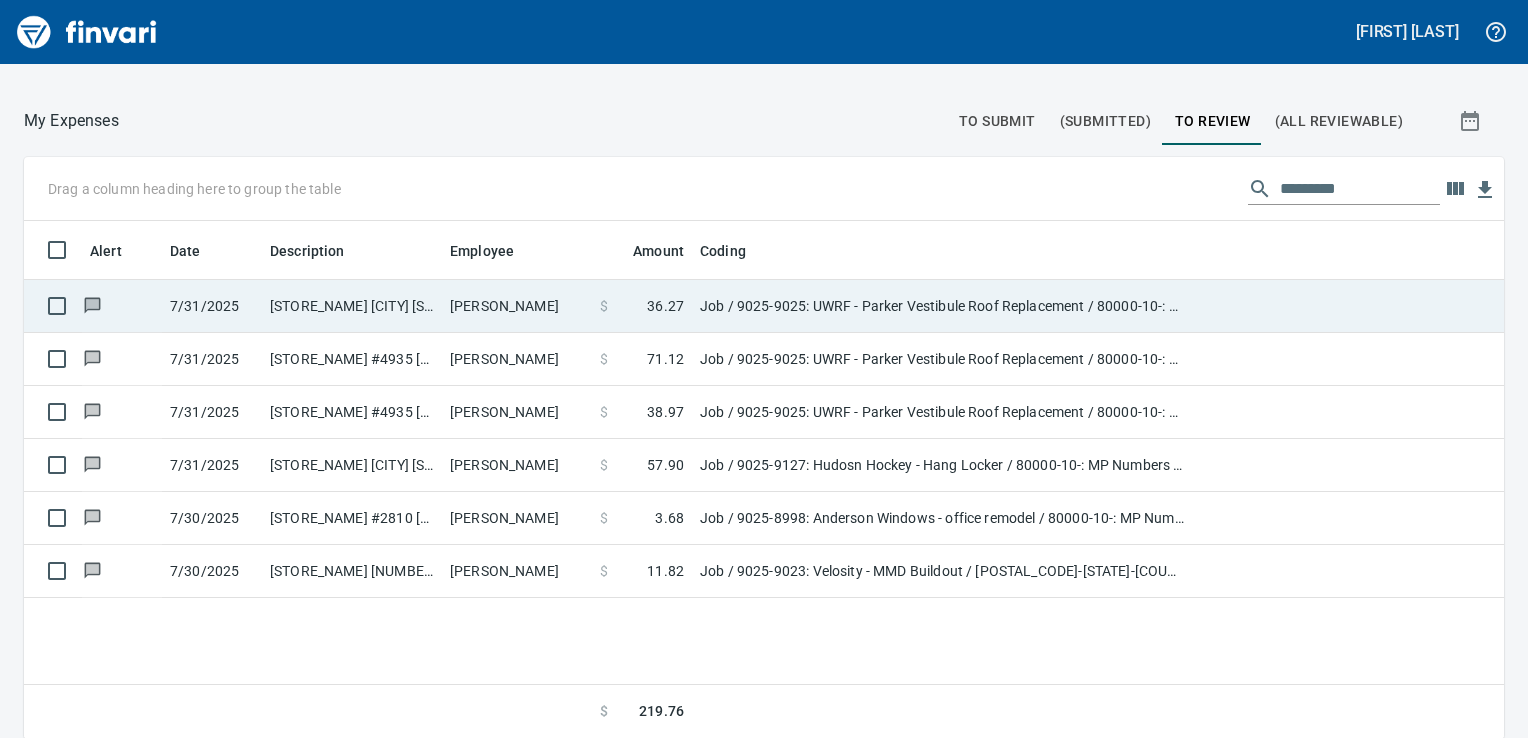 click on "Job / 9025-9025: UWRF - Parker Vestibule Roof Replacement / 80000-10-: MP Numbers / 2: Material" at bounding box center (942, 306) 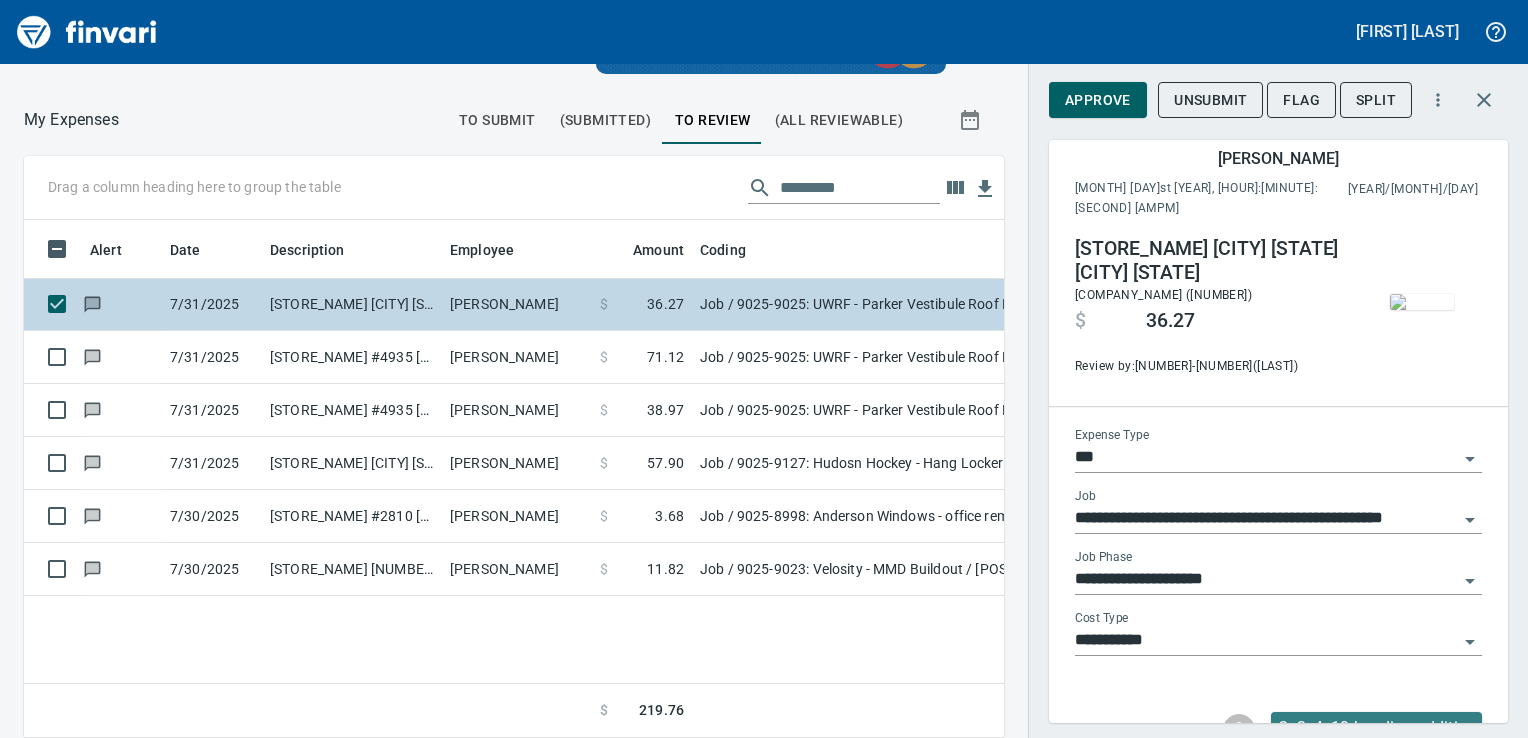scroll, scrollTop: 198, scrollLeft: 0, axis: vertical 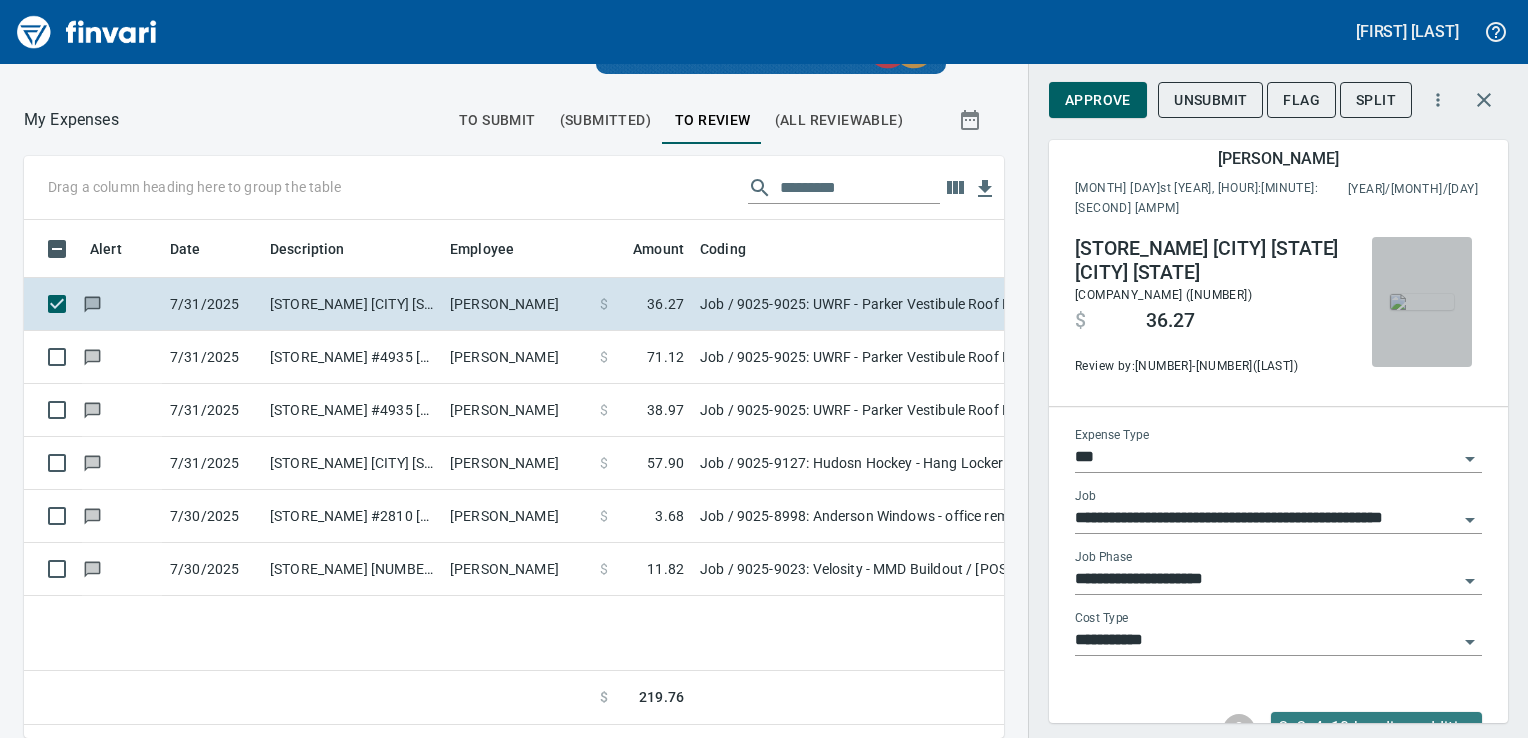click at bounding box center (1422, 302) 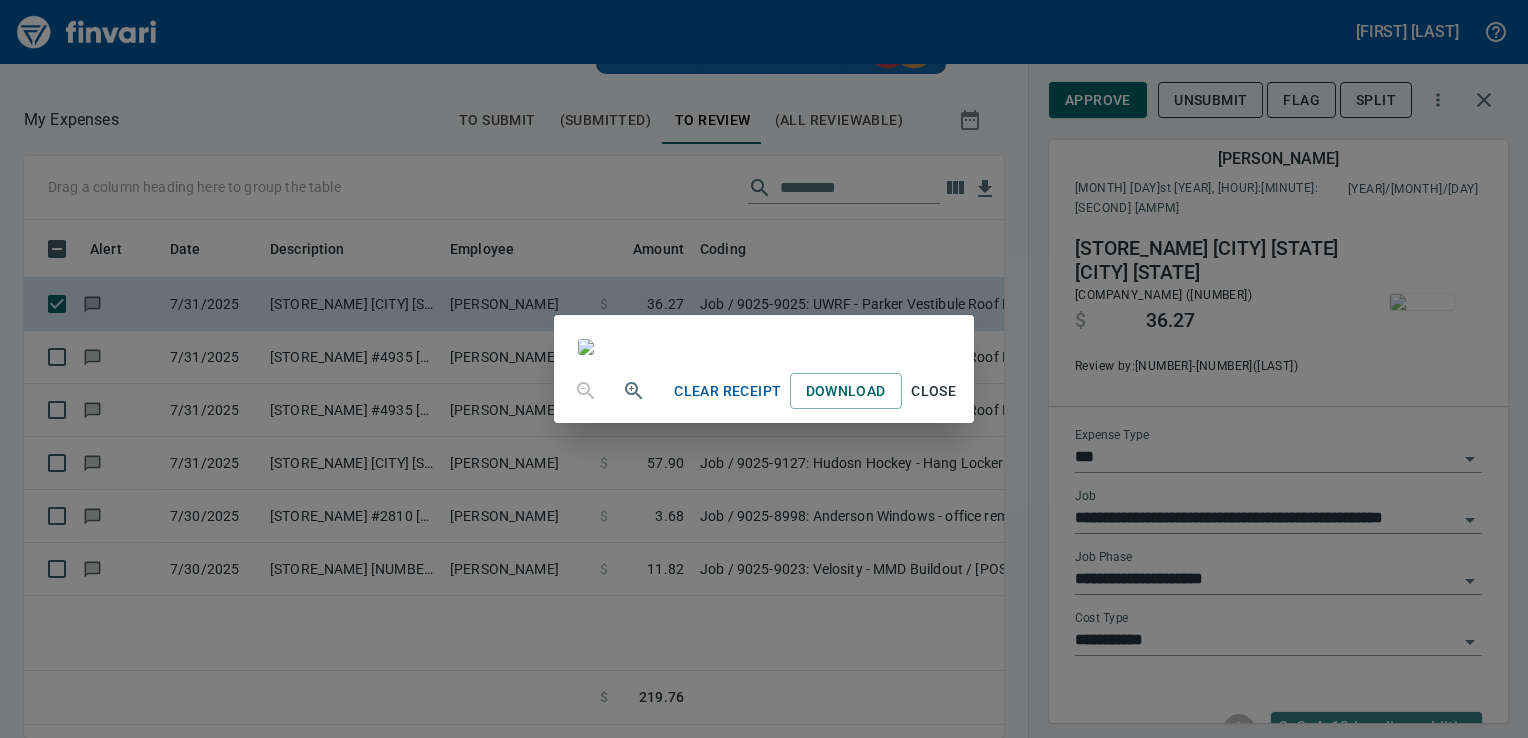 click on "Clear Receipt Download Close" at bounding box center [764, 369] 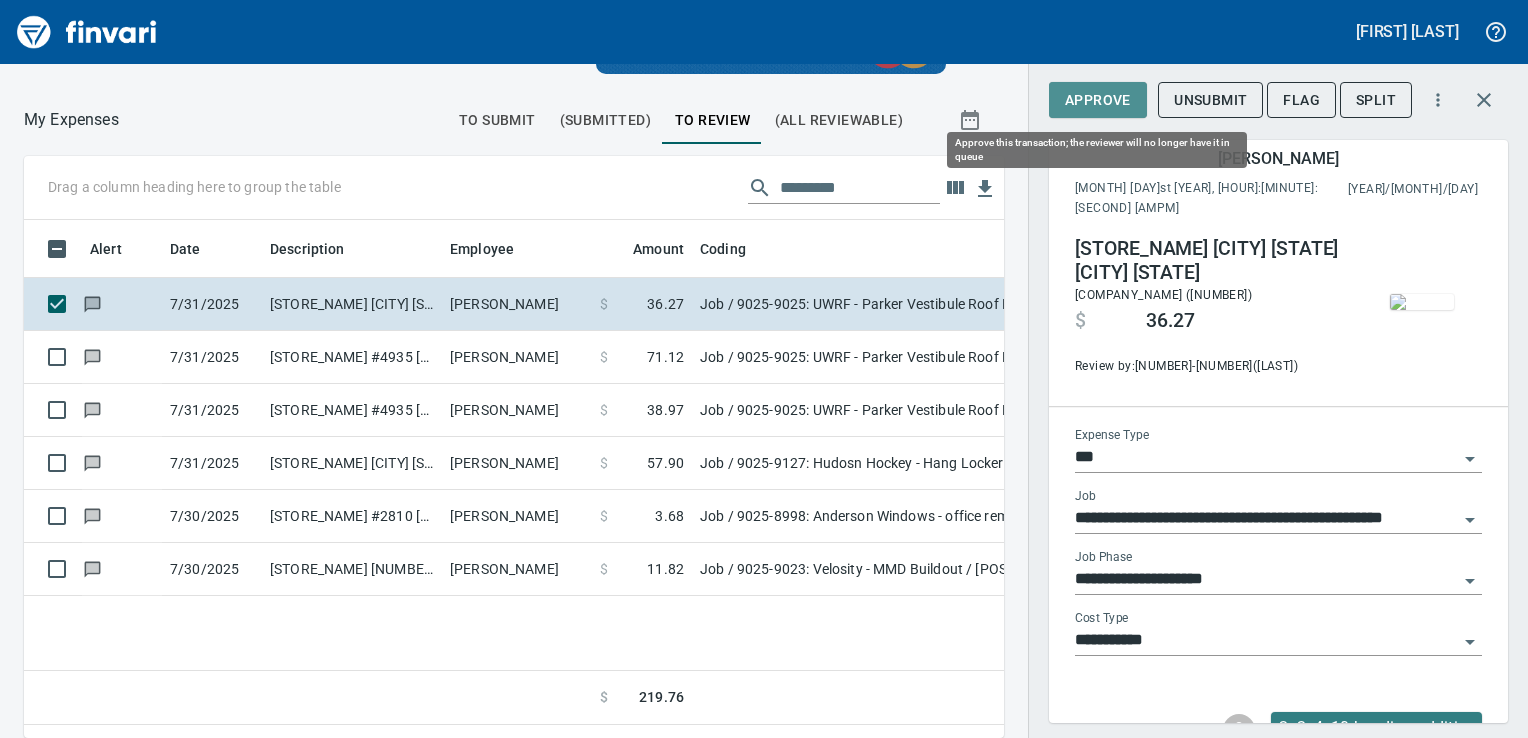 click on "Approve" at bounding box center [1098, 100] 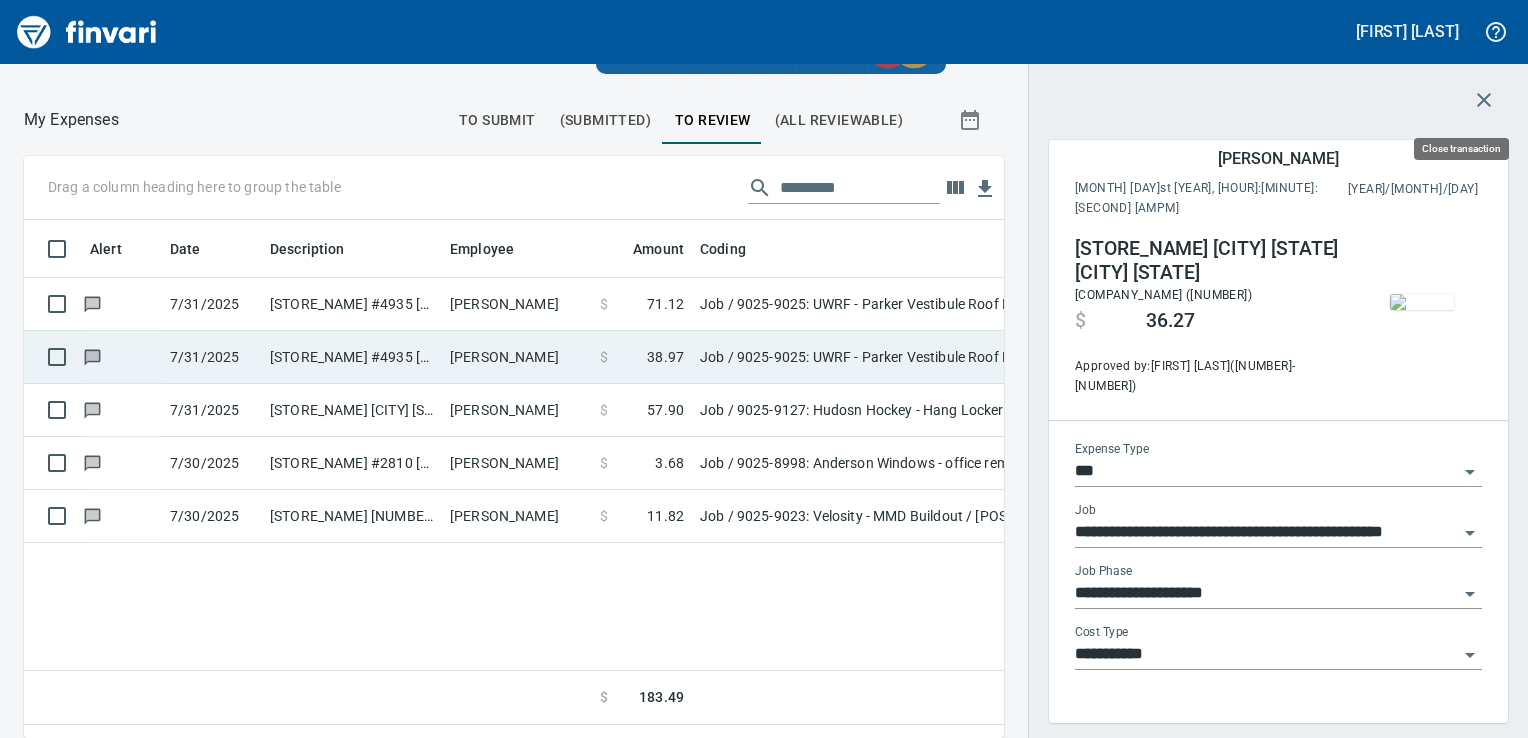scroll, scrollTop: 488, scrollLeft: 949, axis: both 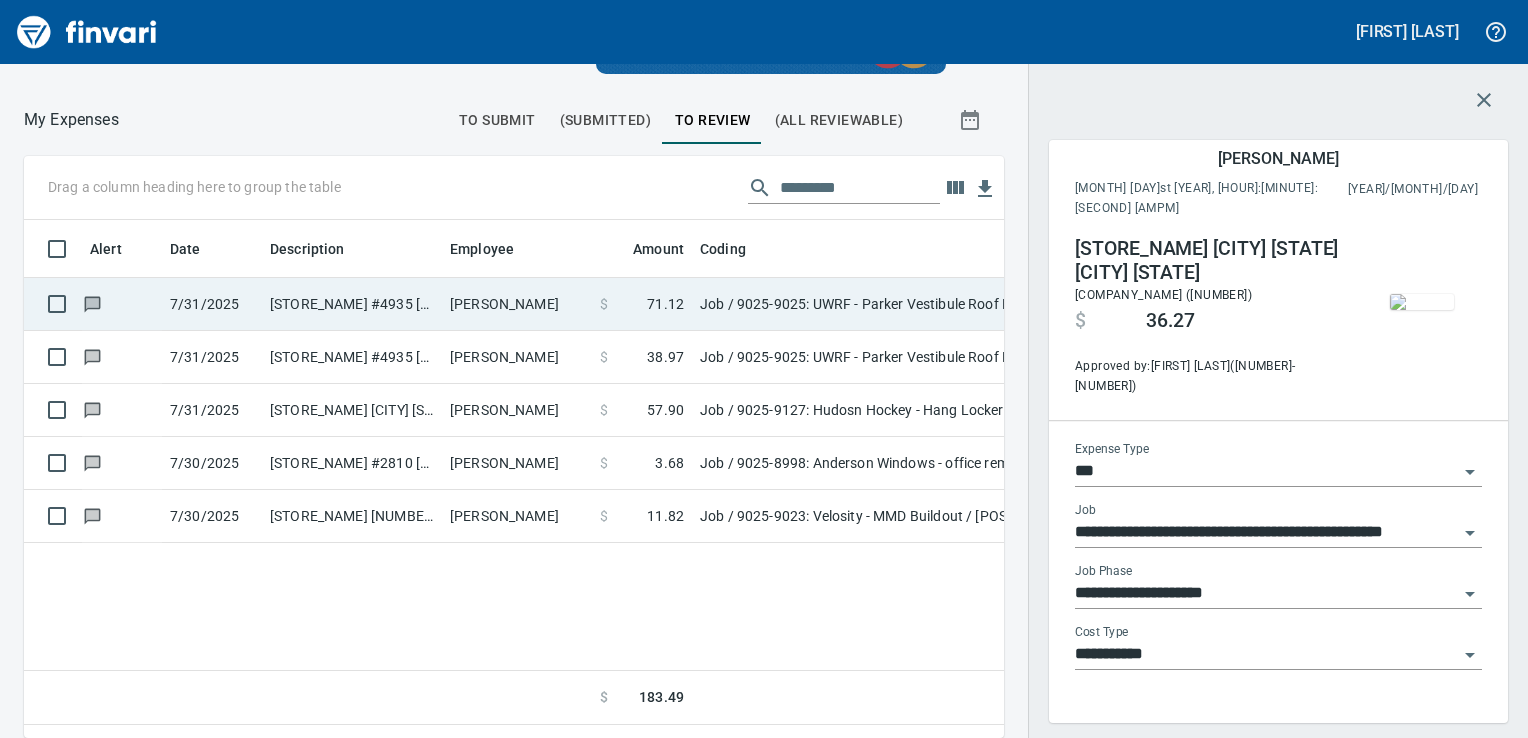 click on "Job / 9025-9025: UWRF - Parker Vestibule Roof Replacement / 80000-10-: MP Numbers / 2: Material" at bounding box center [942, 304] 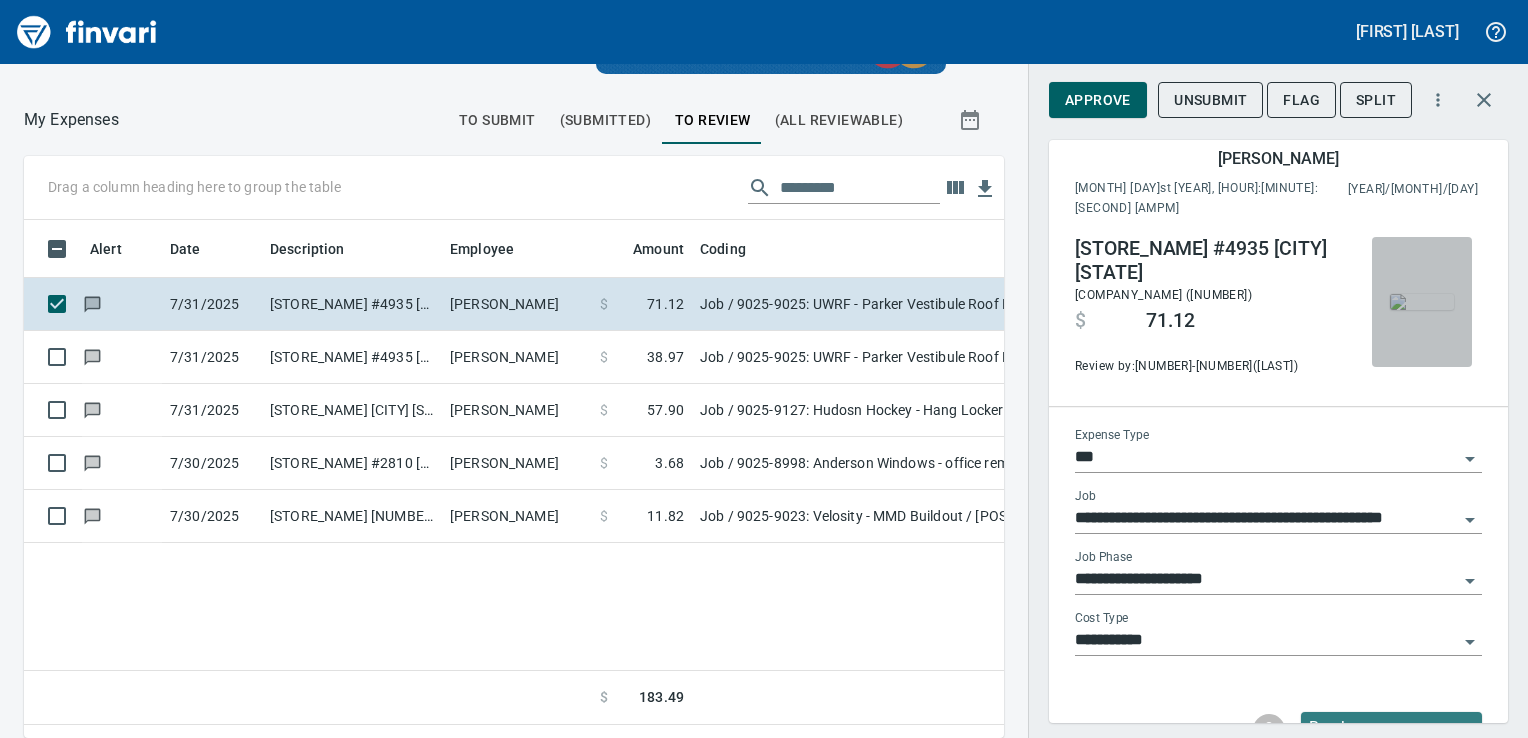 click at bounding box center (1422, 302) 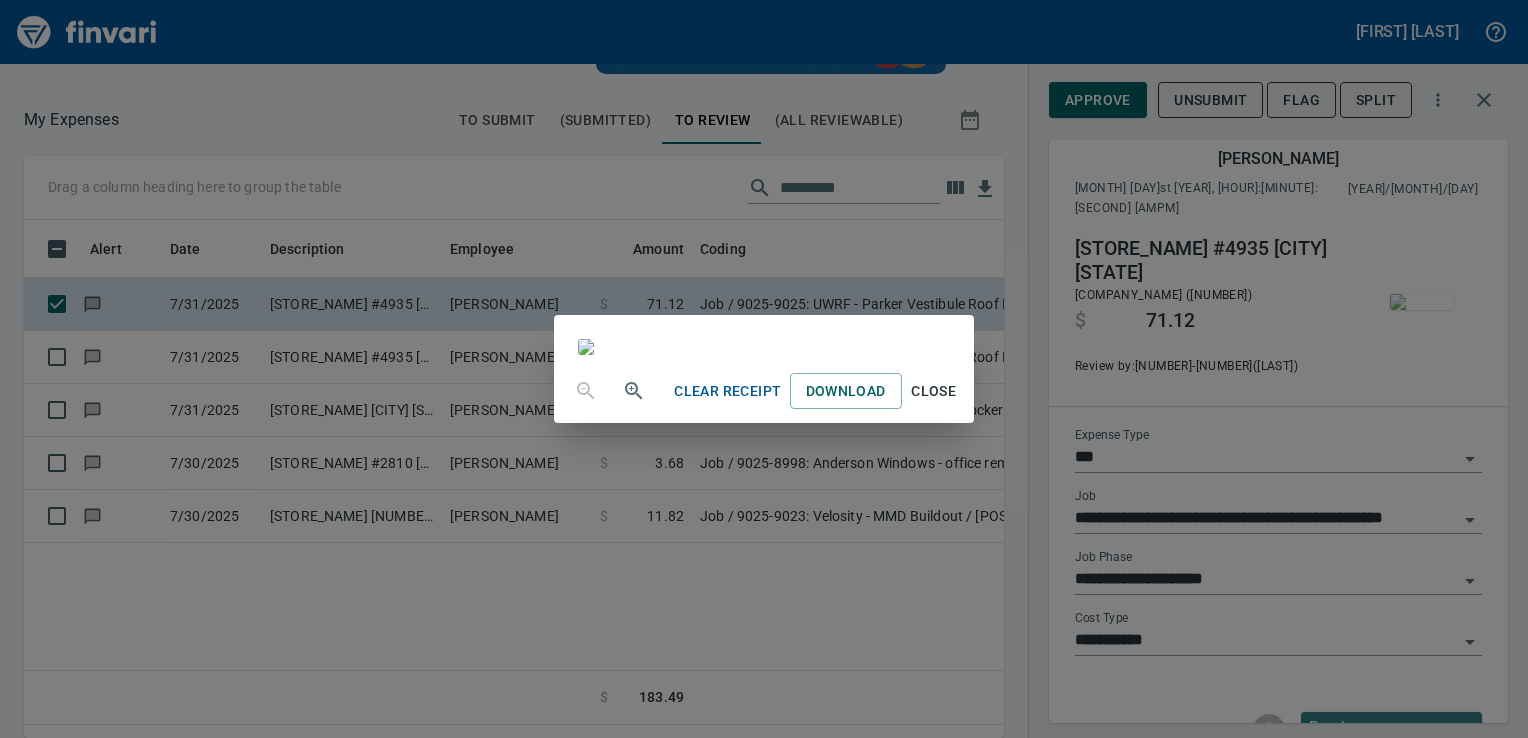 scroll, scrollTop: 337, scrollLeft: 0, axis: vertical 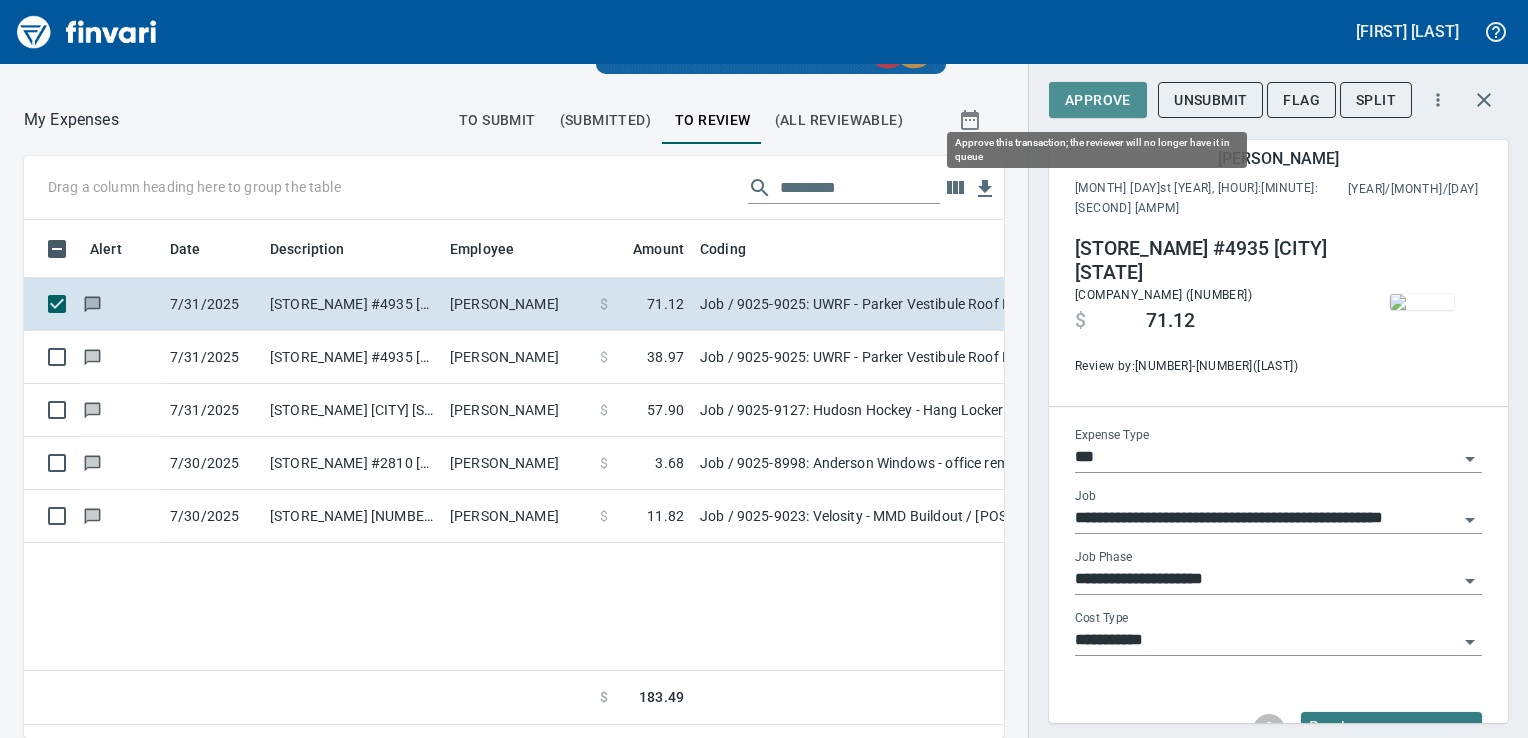 drag, startPoint x: 1084, startPoint y: 109, endPoint x: 1092, endPoint y: 102, distance: 10.630146 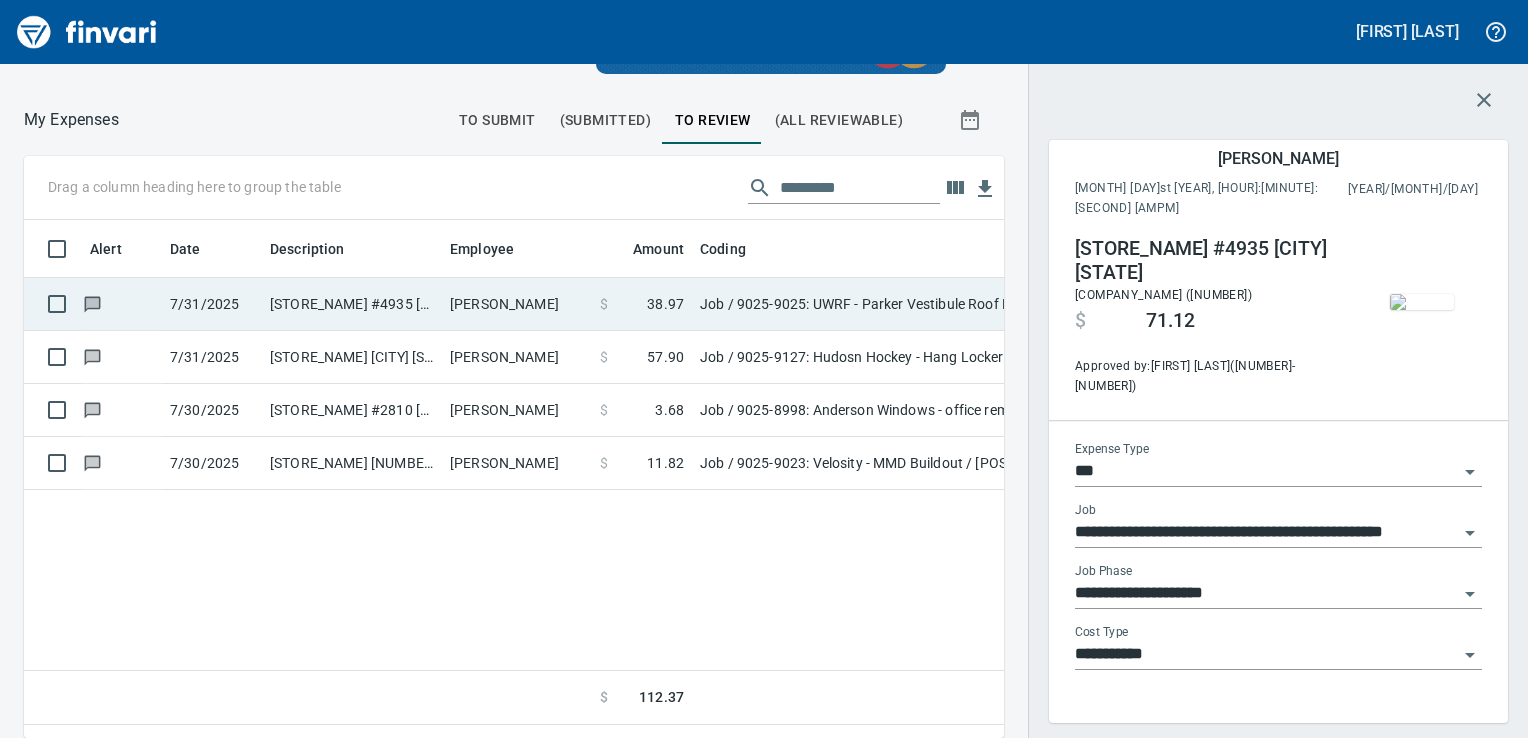 click on "[PERSON_NAME]" at bounding box center [517, 304] 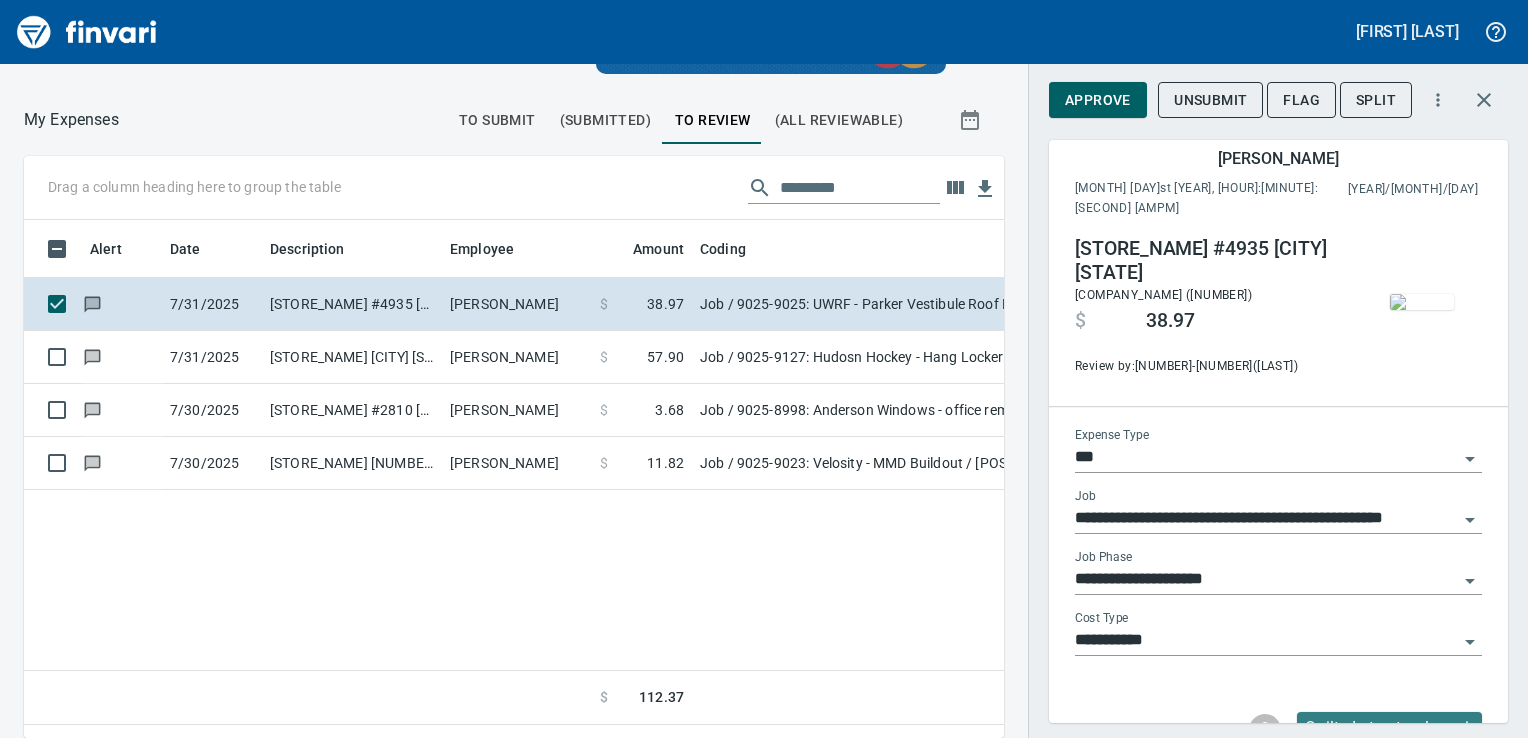 click at bounding box center (1422, 302) 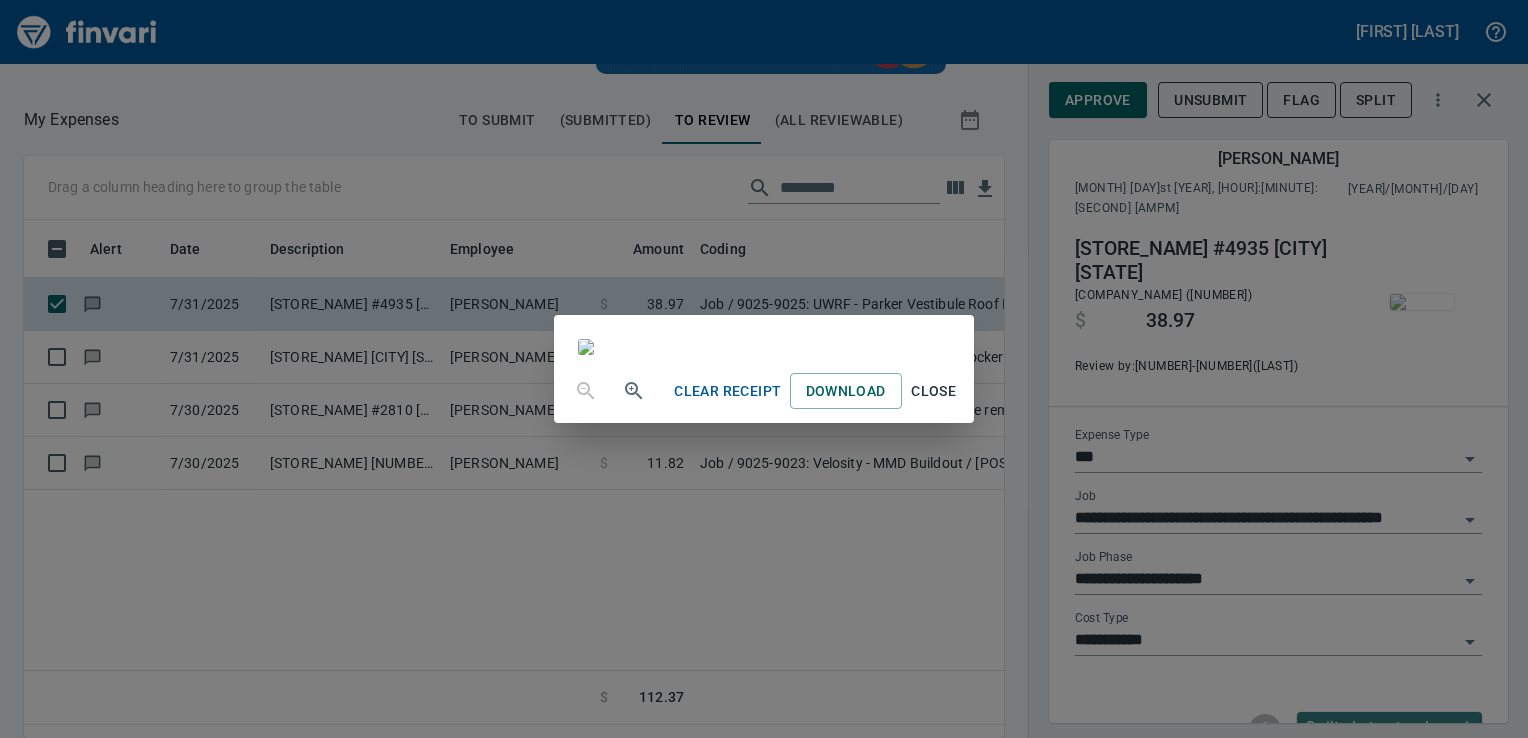 scroll, scrollTop: 200, scrollLeft: 0, axis: vertical 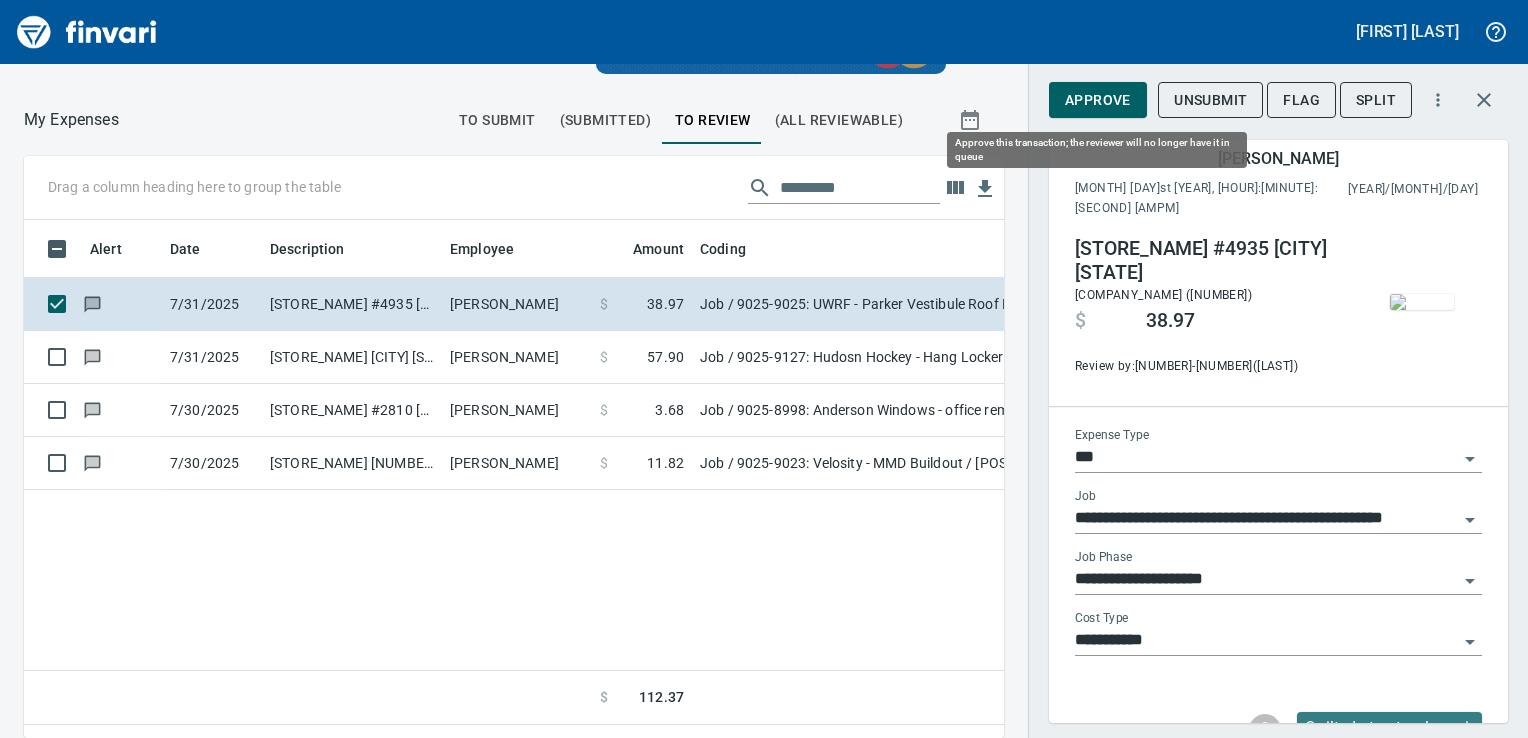 click on "Approve" at bounding box center (1098, 100) 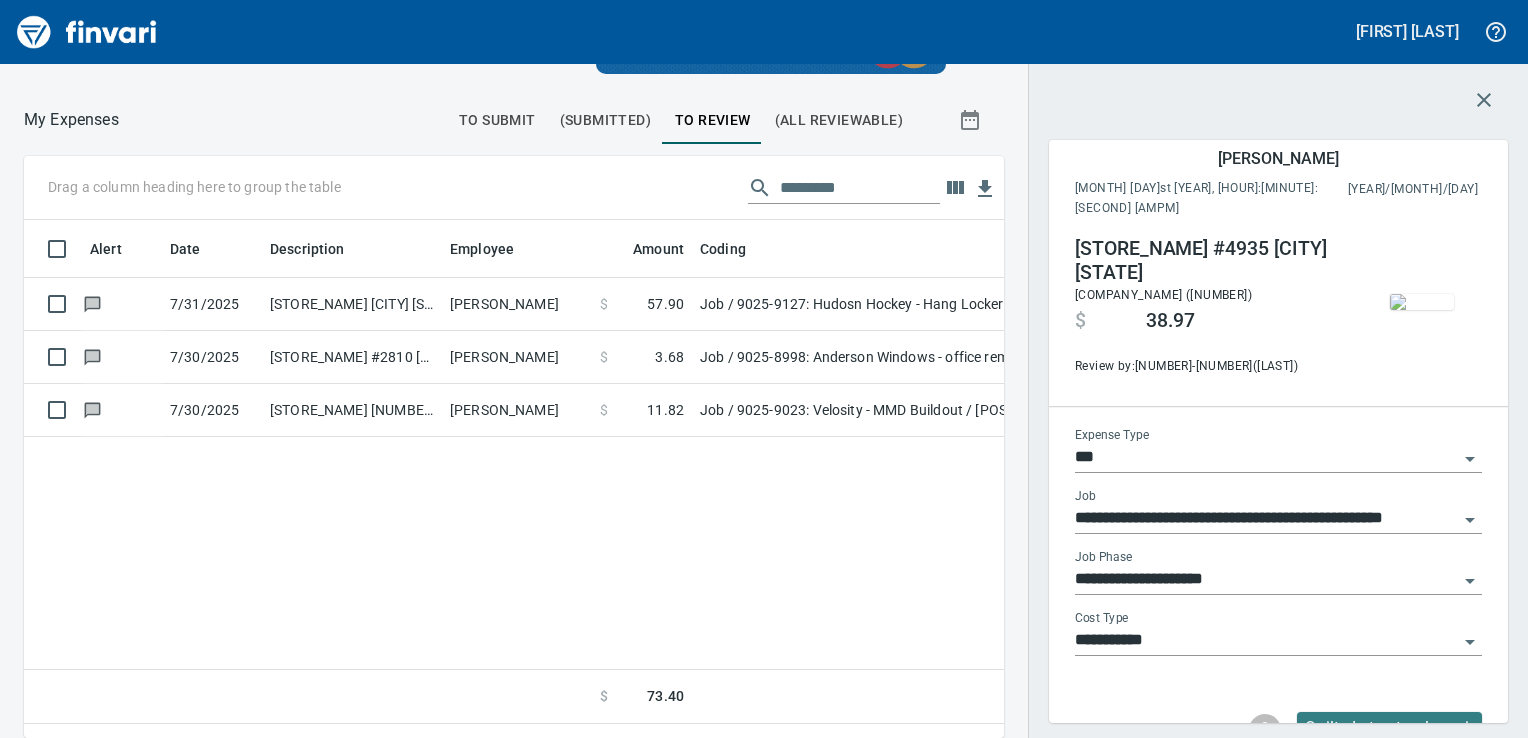 scroll, scrollTop: 488, scrollLeft: 949, axis: both 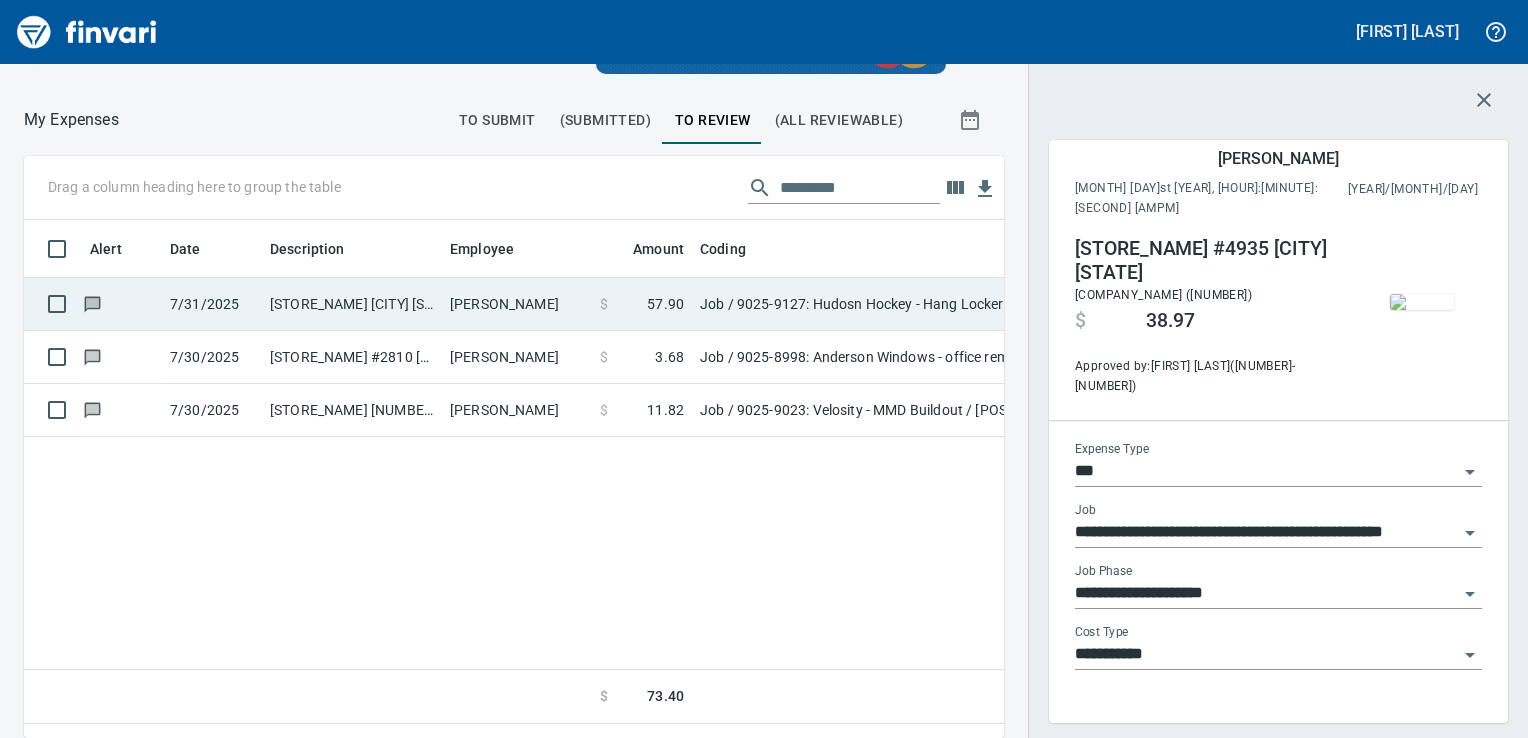 click on "Job / 9025-9127: Hudosn Hockey - Hang Locker / 80000-10-: MP Numbers / 2: Material" at bounding box center [942, 304] 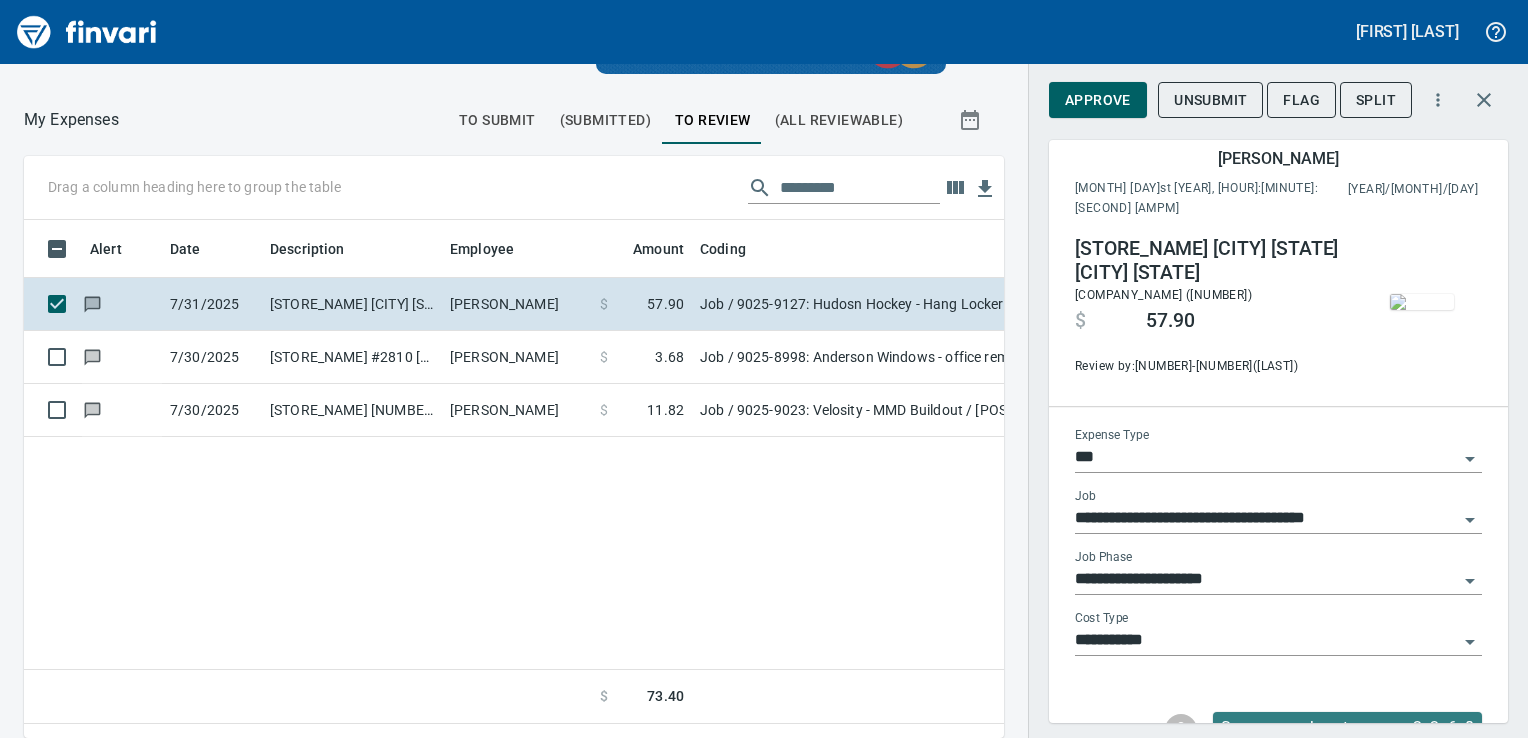 scroll, scrollTop: 488, scrollLeft: 949, axis: both 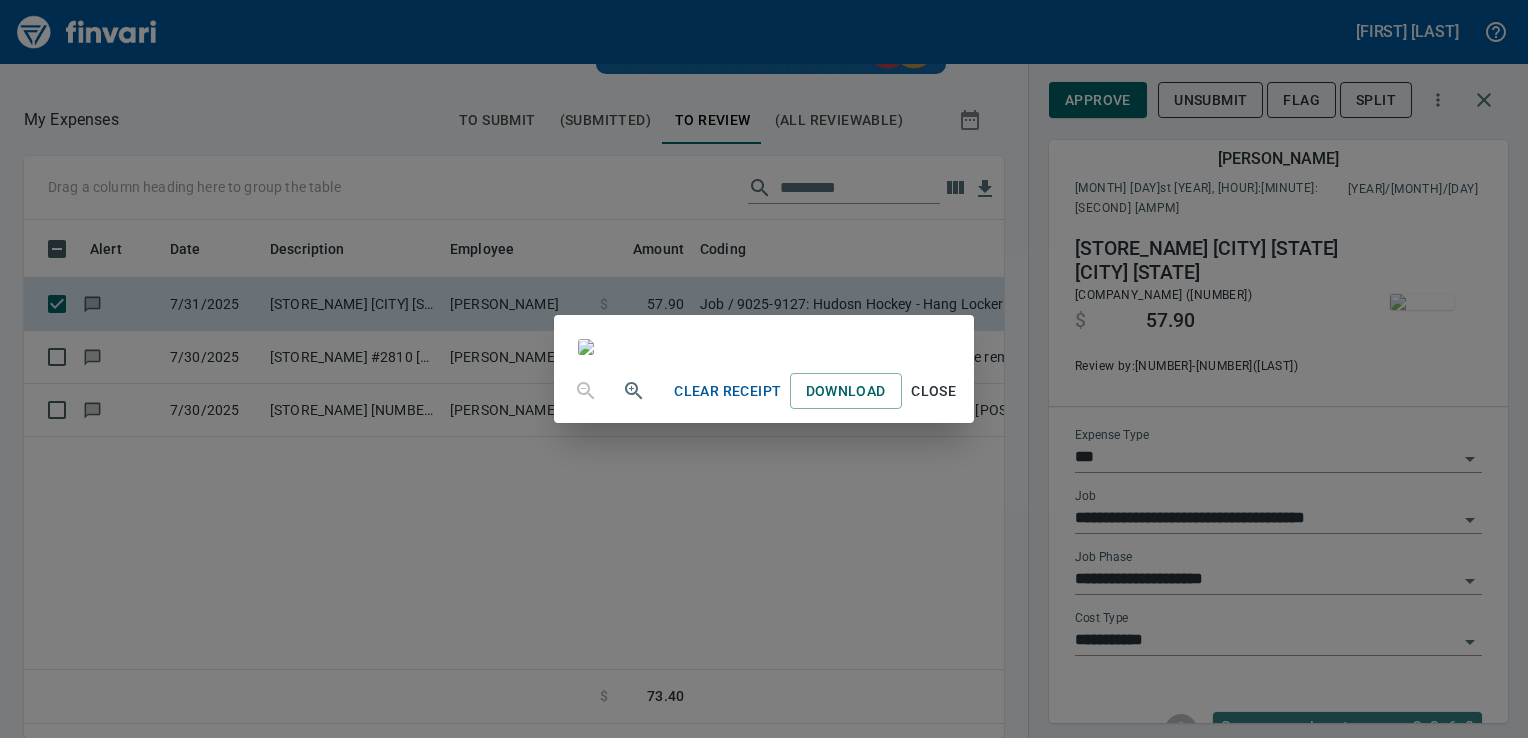 click on "Close" at bounding box center [934, 391] 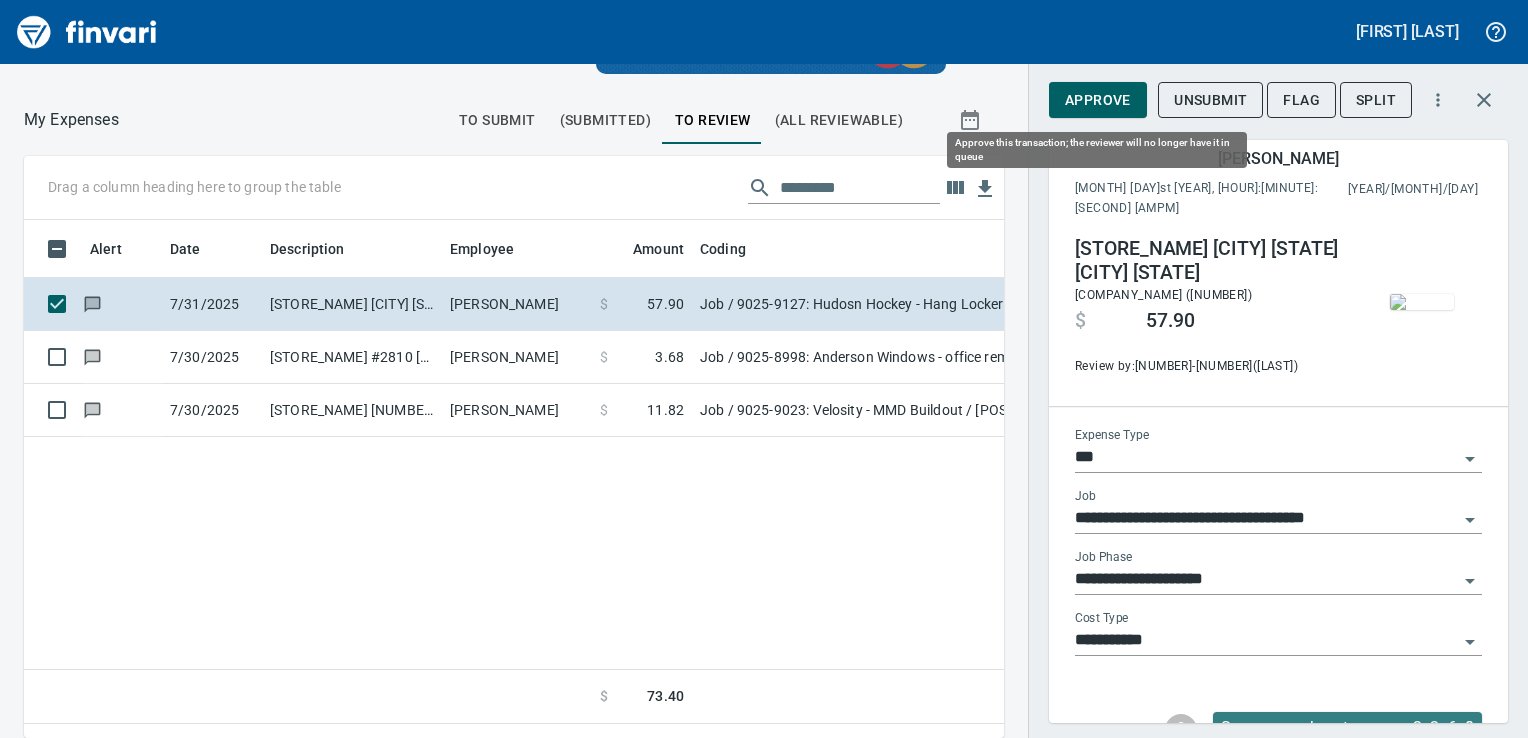 click on "Approve" at bounding box center (1098, 100) 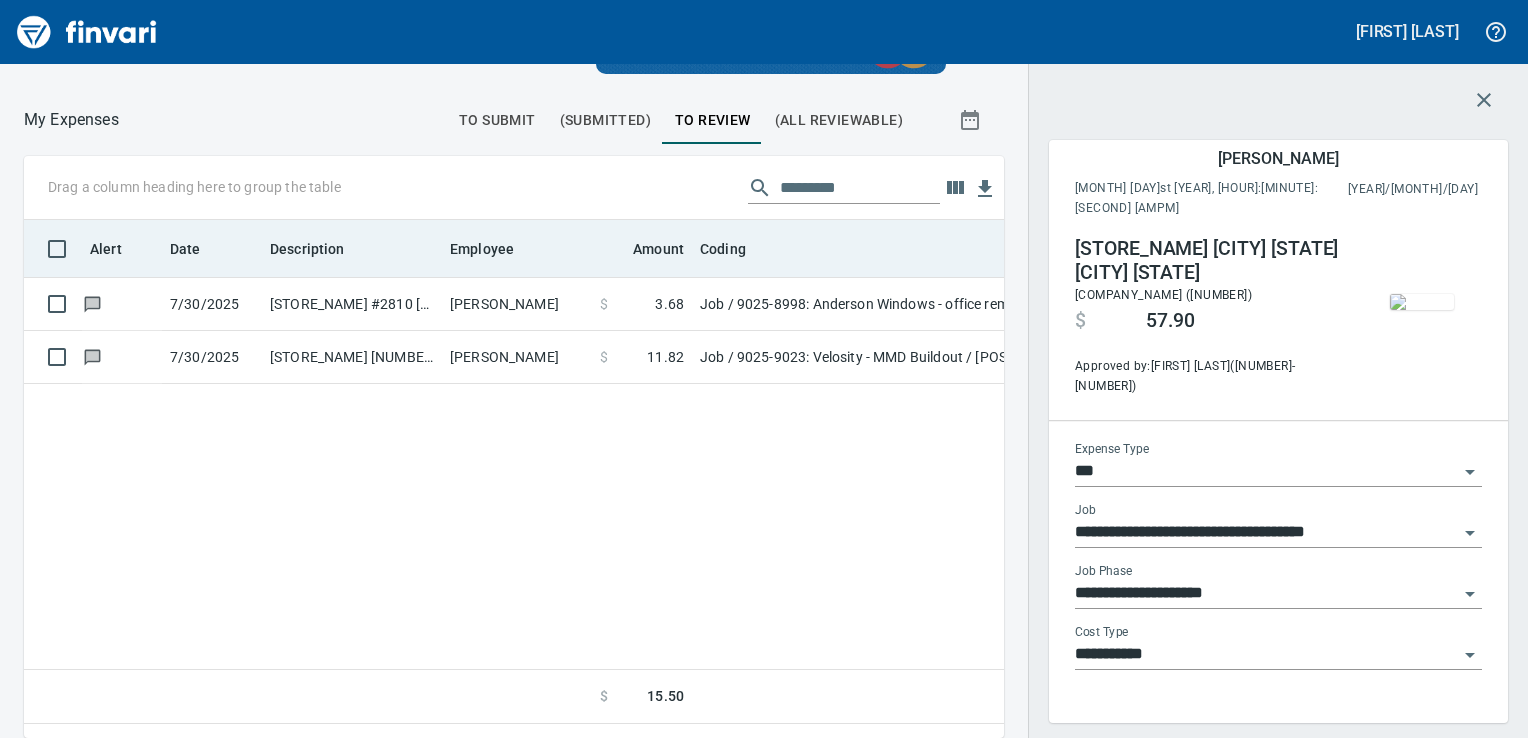 scroll, scrollTop: 488, scrollLeft: 949, axis: both 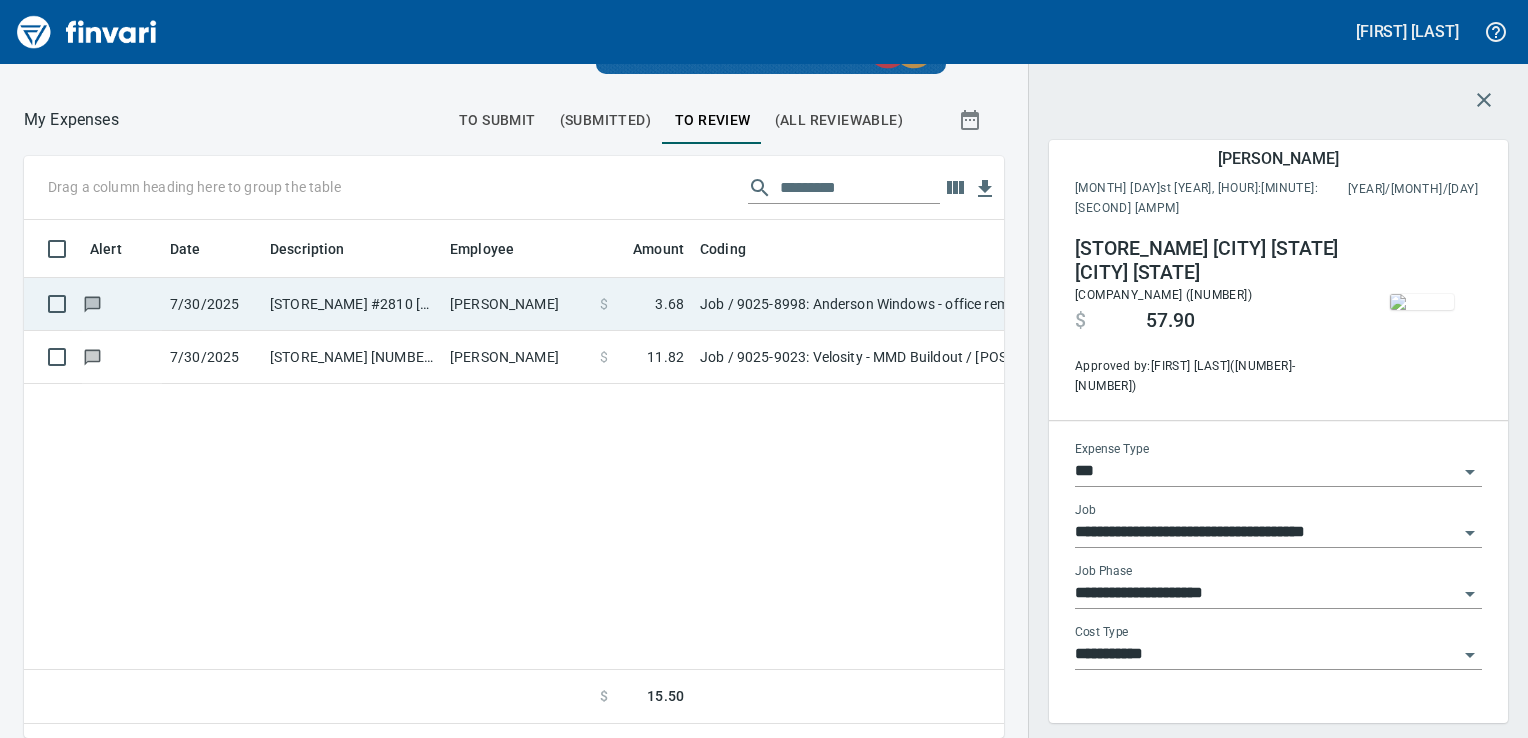 click on "Job / 9025-8998: Anderson Windows -  office remodel / 80000-10-: MP Numbers / 2: Material" at bounding box center [942, 304] 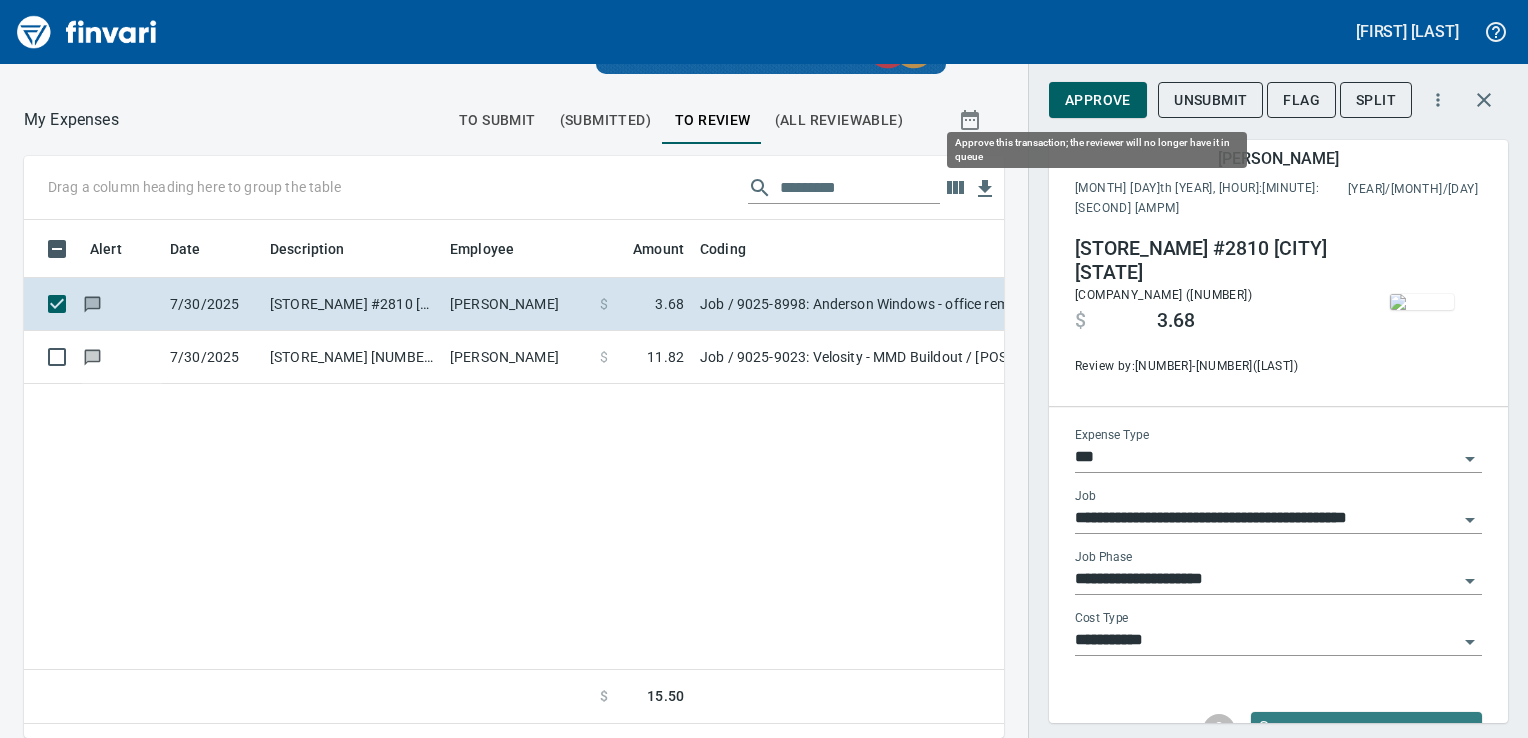 click on "Approve" at bounding box center [1098, 100] 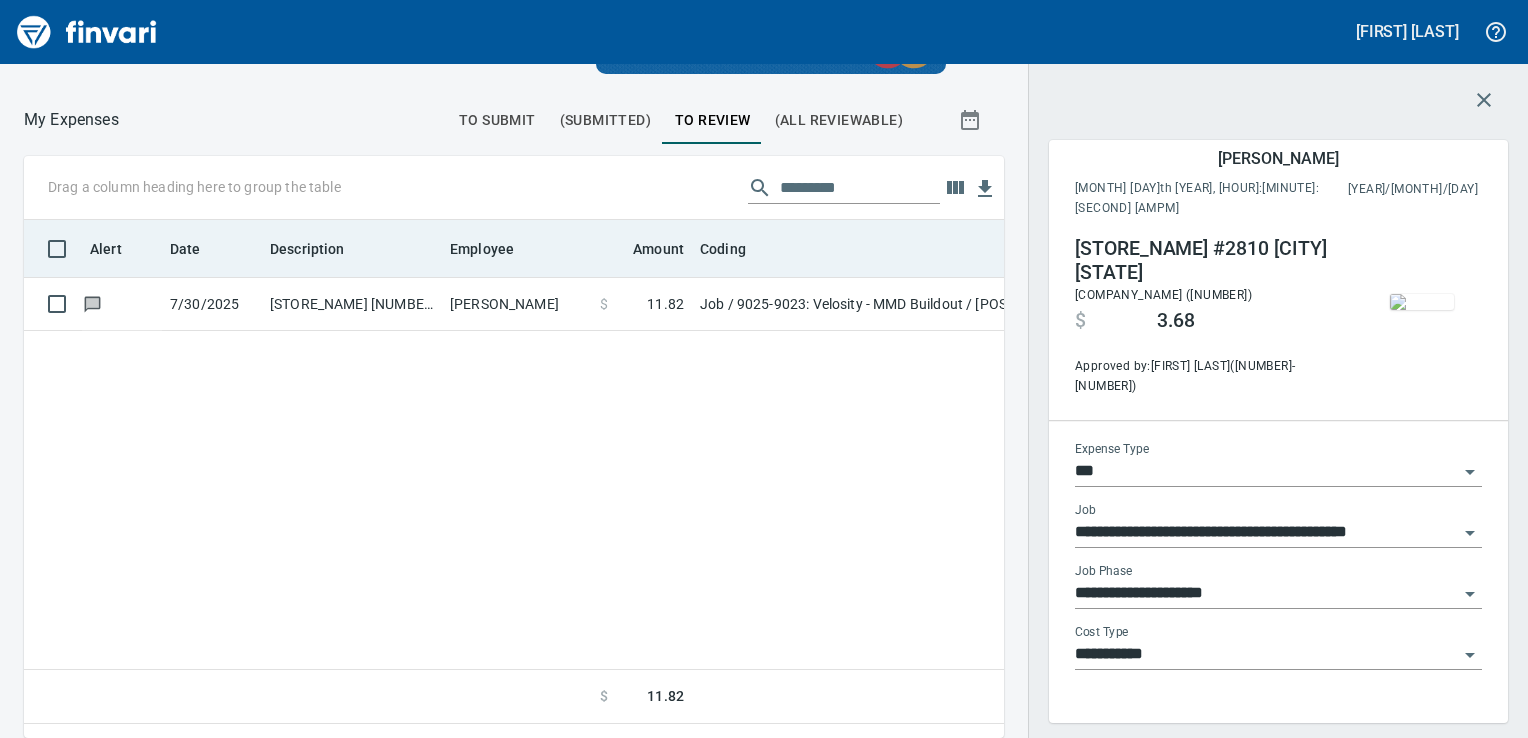 scroll, scrollTop: 488, scrollLeft: 949, axis: both 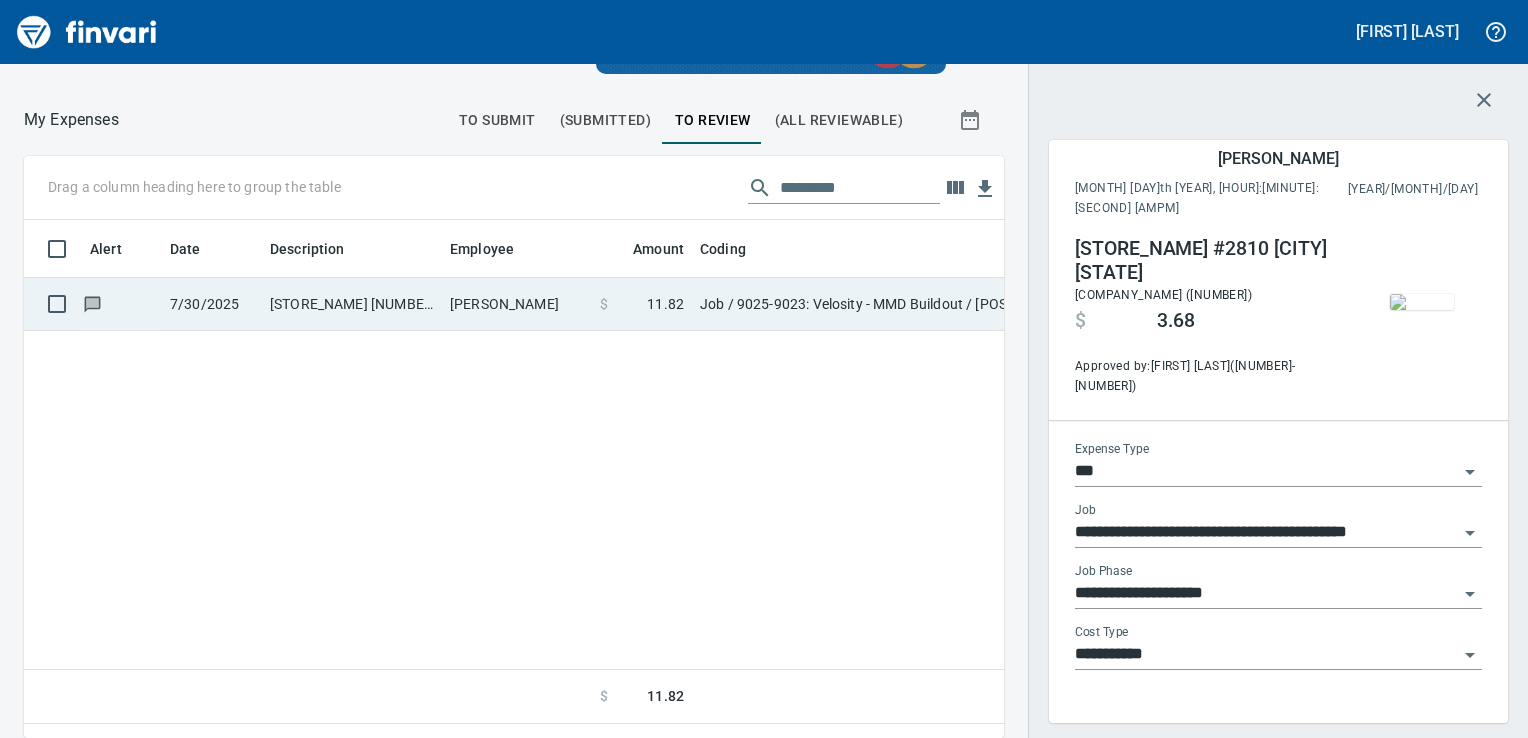 click on "Job / 9025-9023: Velosity - MMD Buildout / [POSTAL_CODE]-[STATE]-[COUNTY]: Consumable Tools & Accessories - General Conditions / 2: Material" at bounding box center [942, 304] 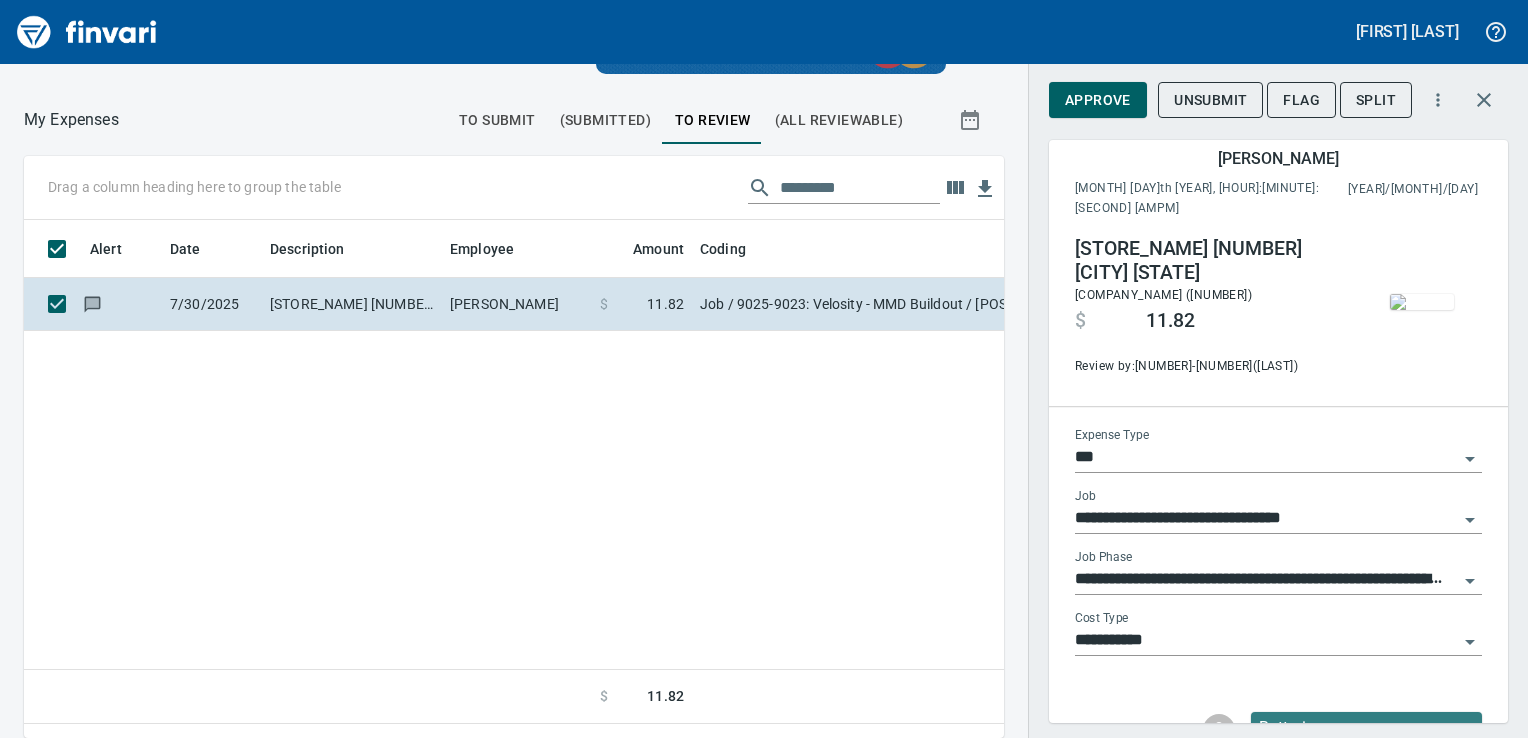 click at bounding box center (1422, 302) 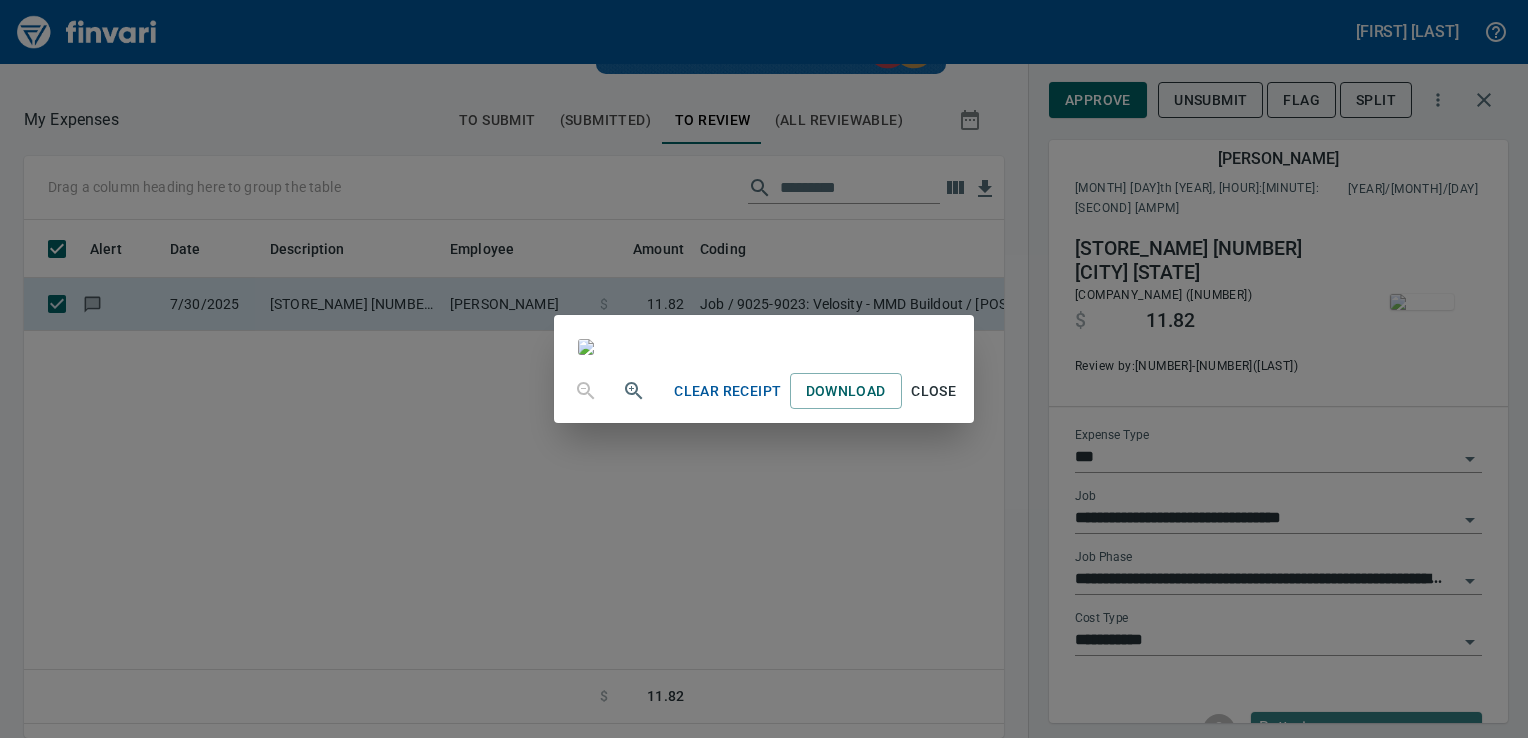 scroll, scrollTop: 437, scrollLeft: 0, axis: vertical 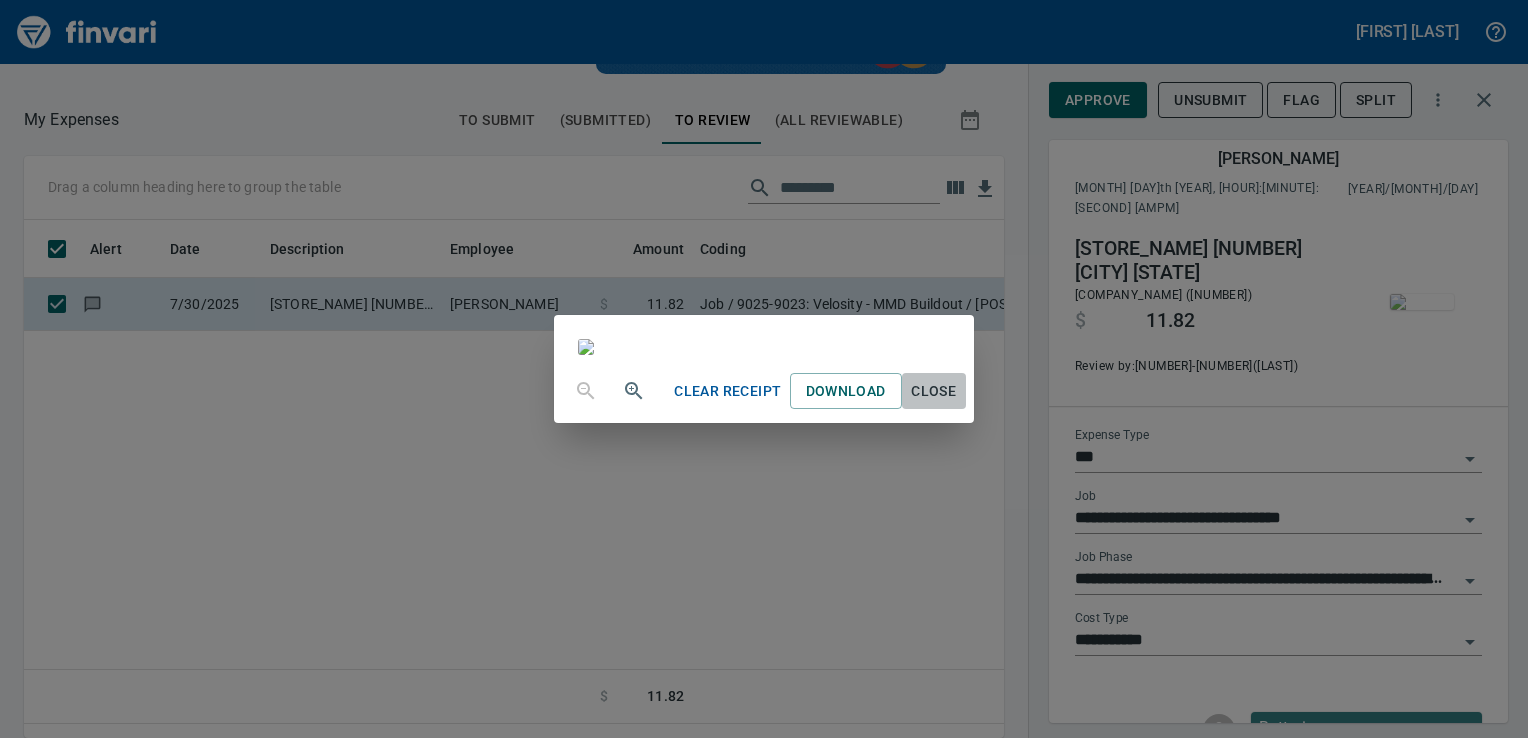 click on "Close" at bounding box center [934, 391] 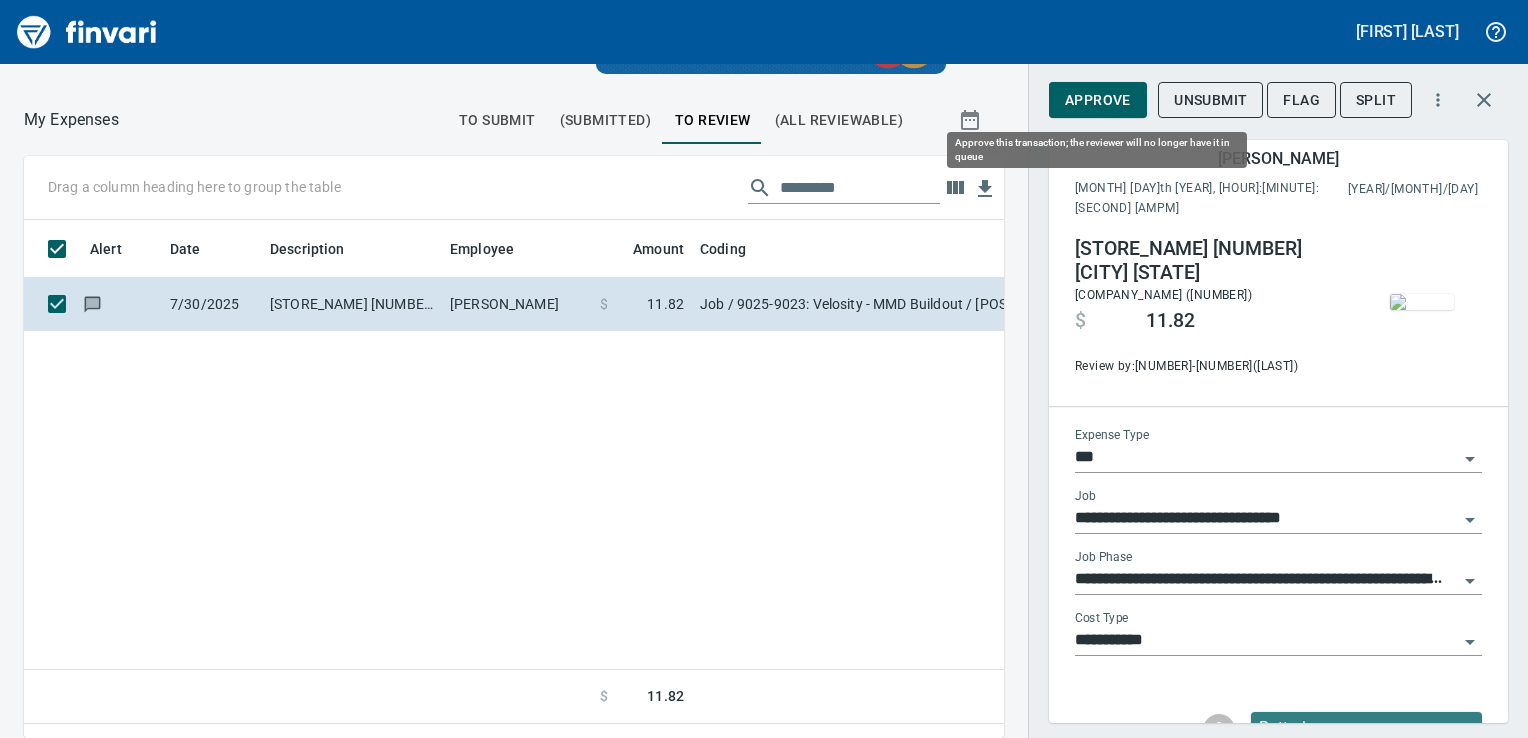 scroll, scrollTop: 488, scrollLeft: 949, axis: both 